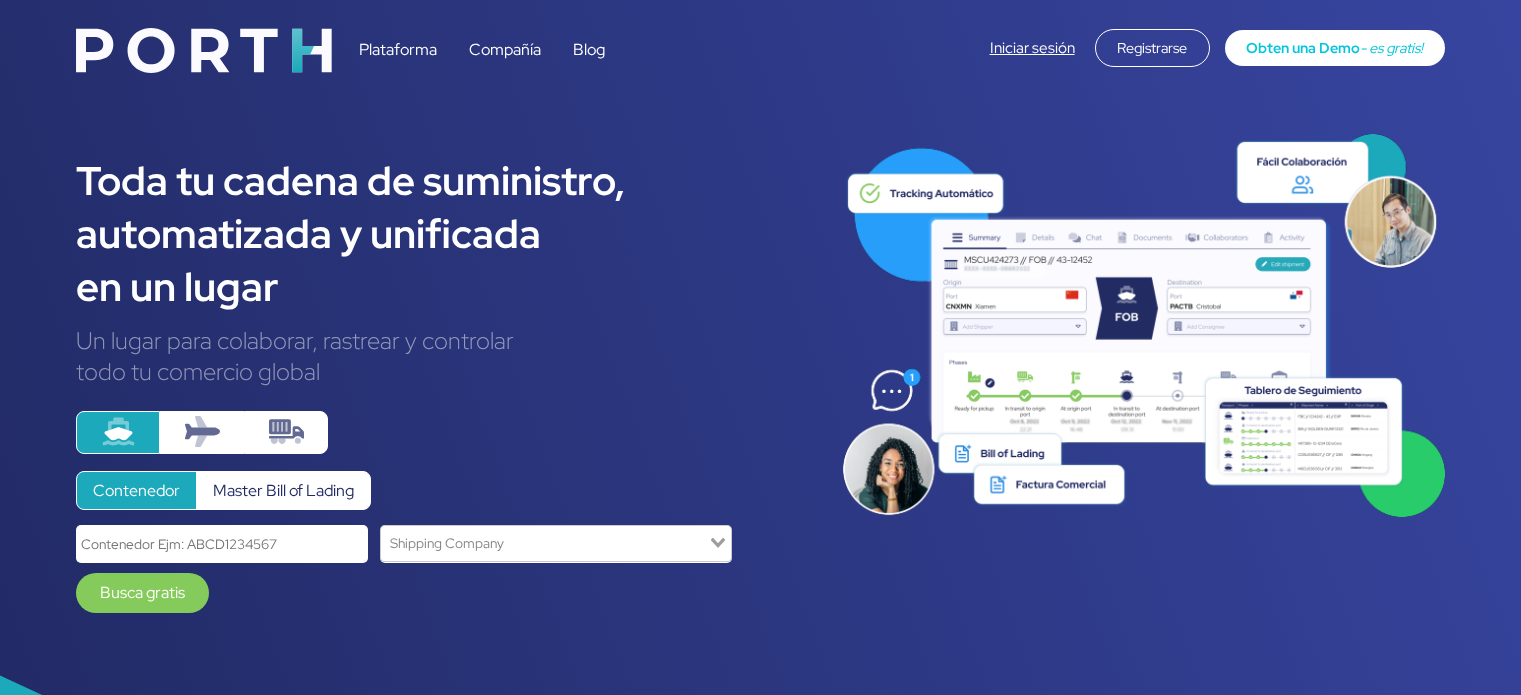 scroll, scrollTop: 0, scrollLeft: 0, axis: both 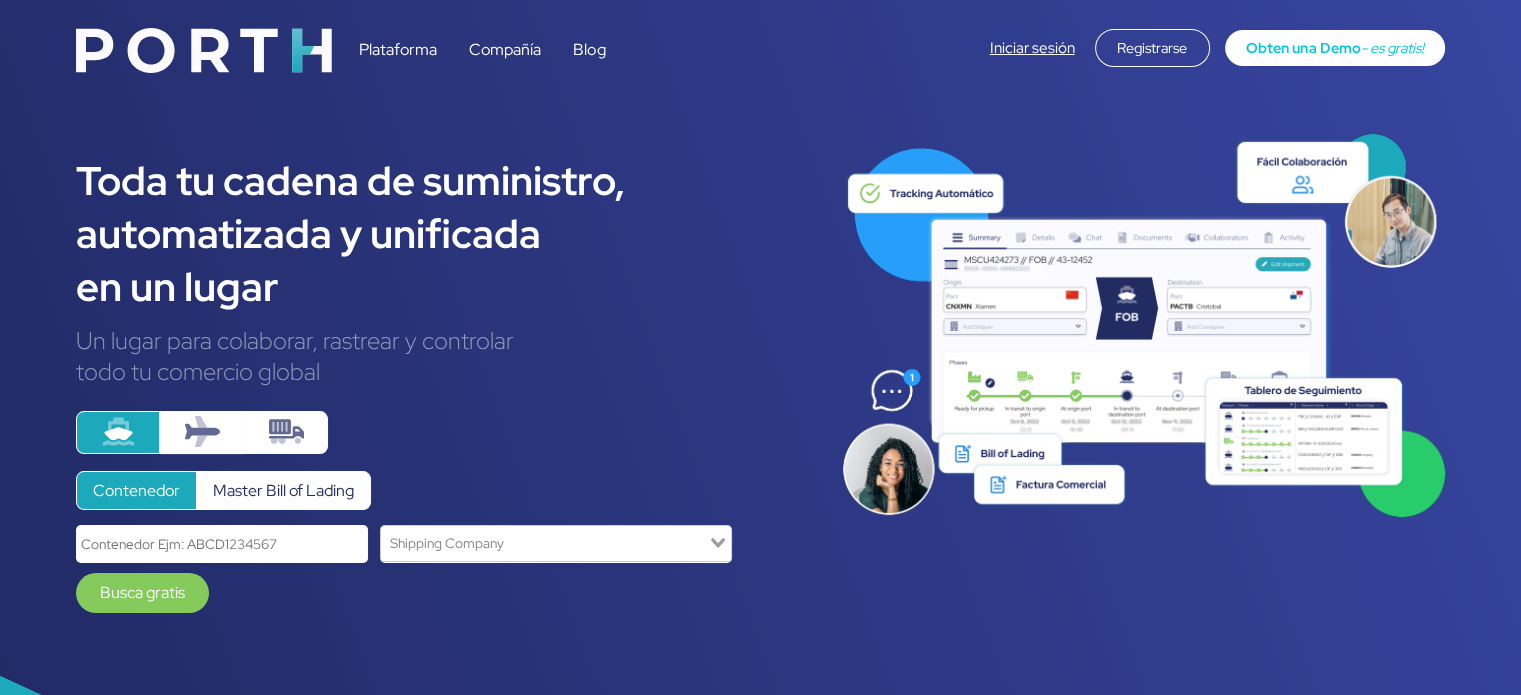 click on "Iniciar sesión" at bounding box center (1032, 48) 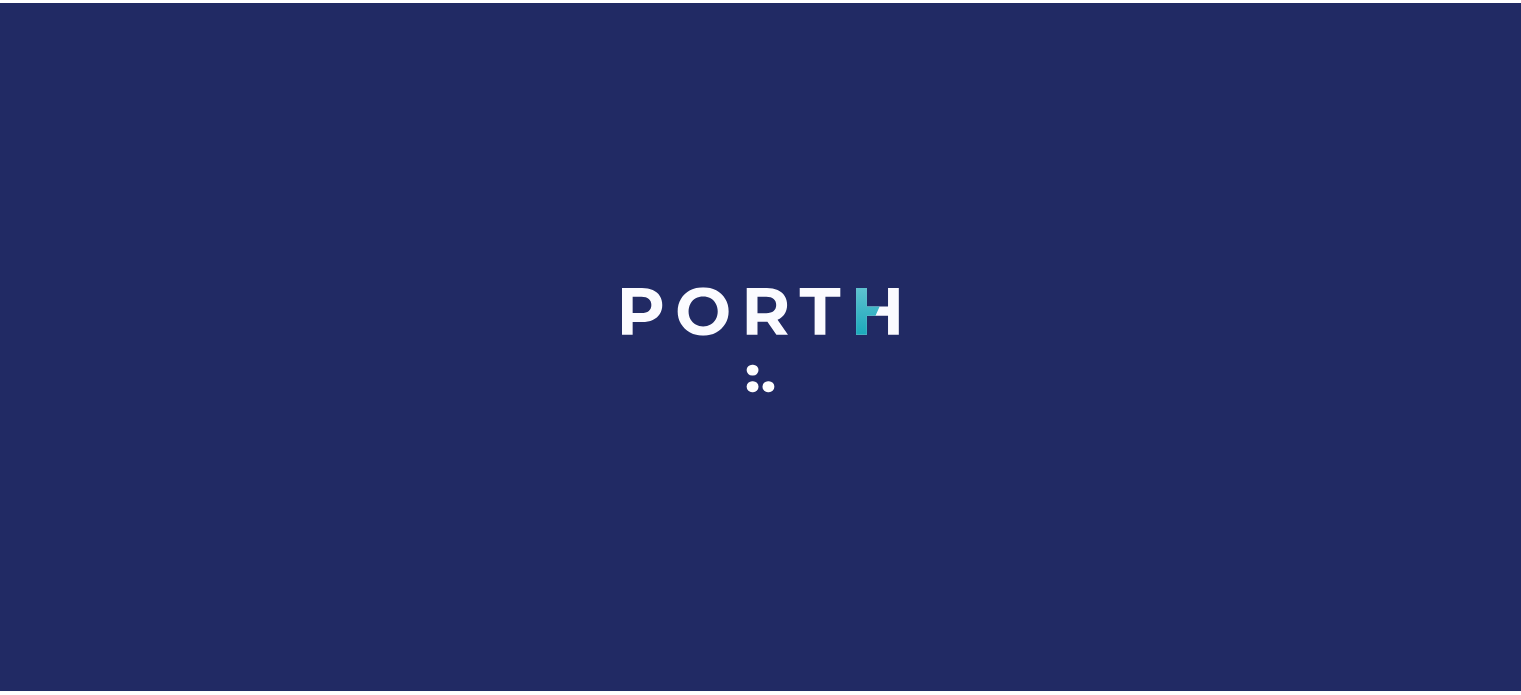 scroll, scrollTop: 0, scrollLeft: 0, axis: both 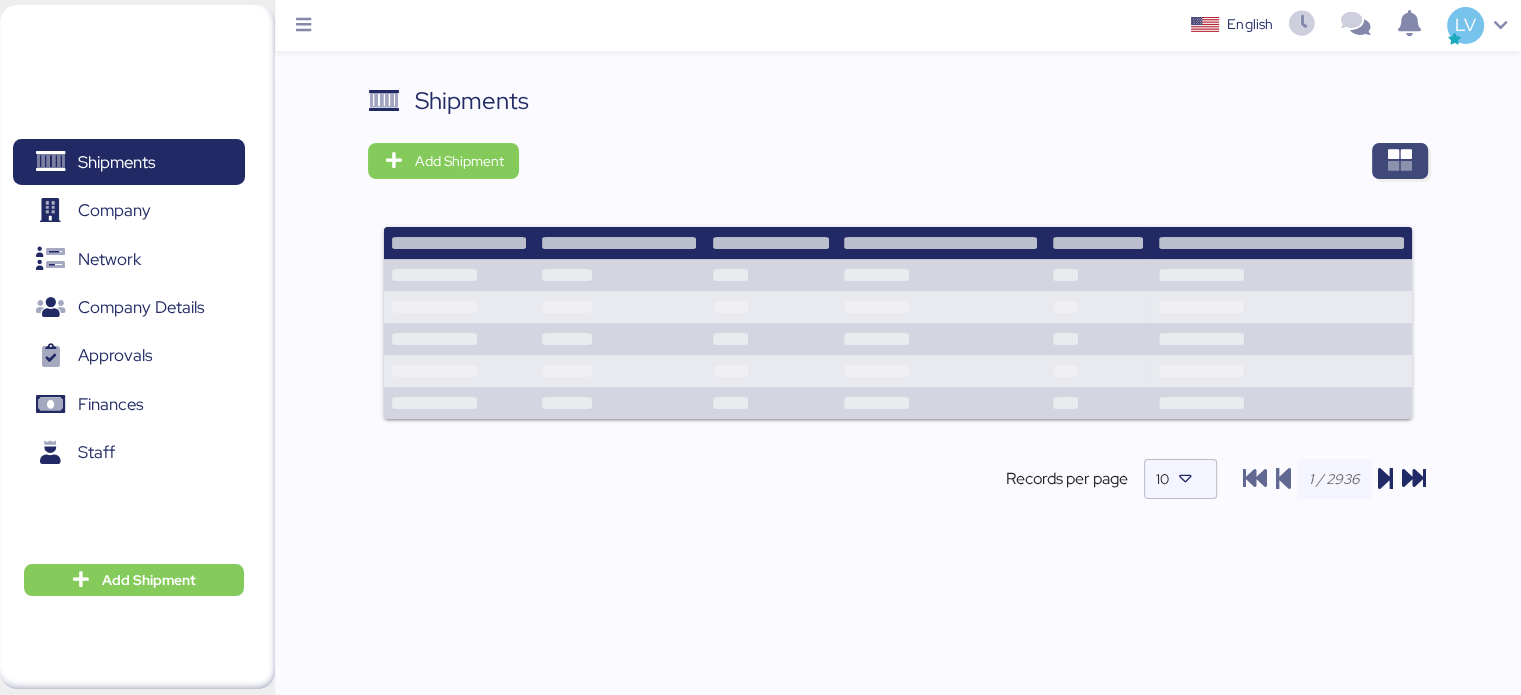 click at bounding box center [1400, 161] 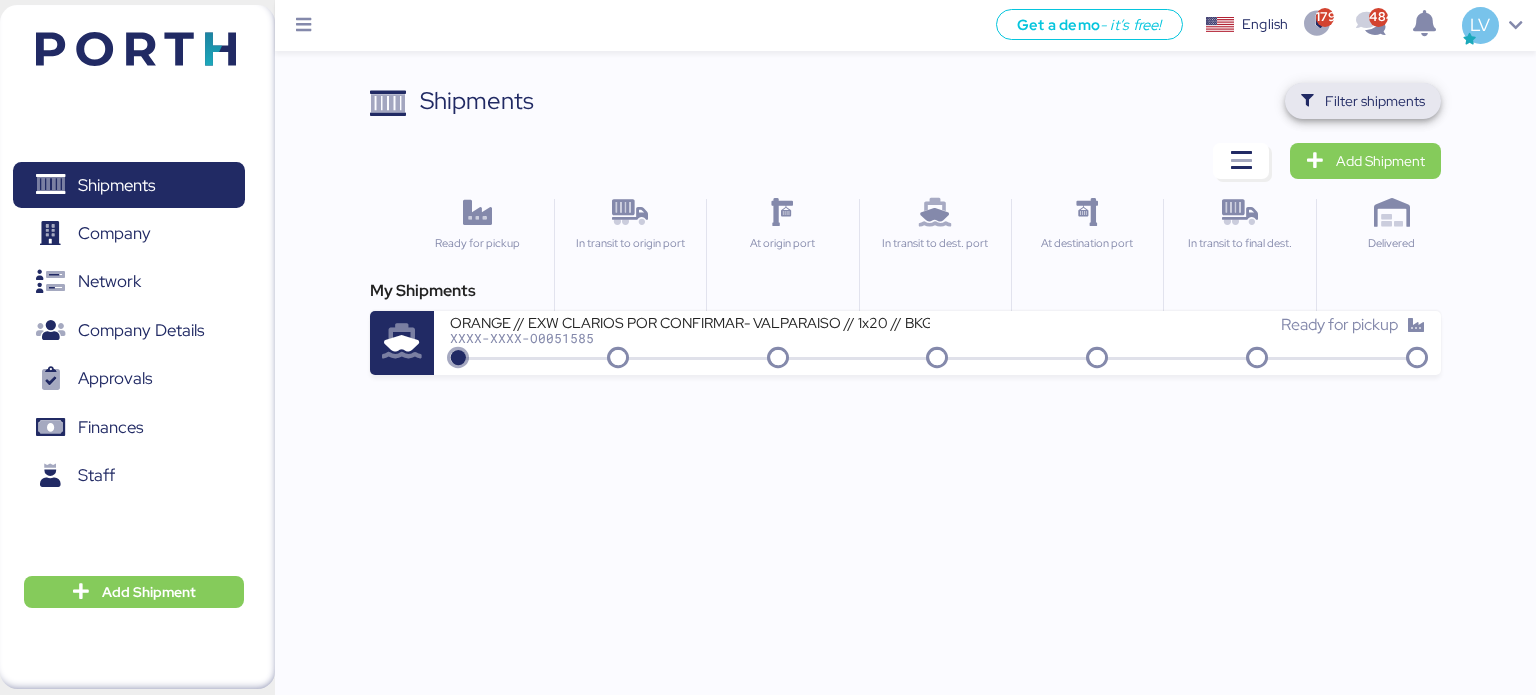 click on "Filter shipments" at bounding box center (1375, 101) 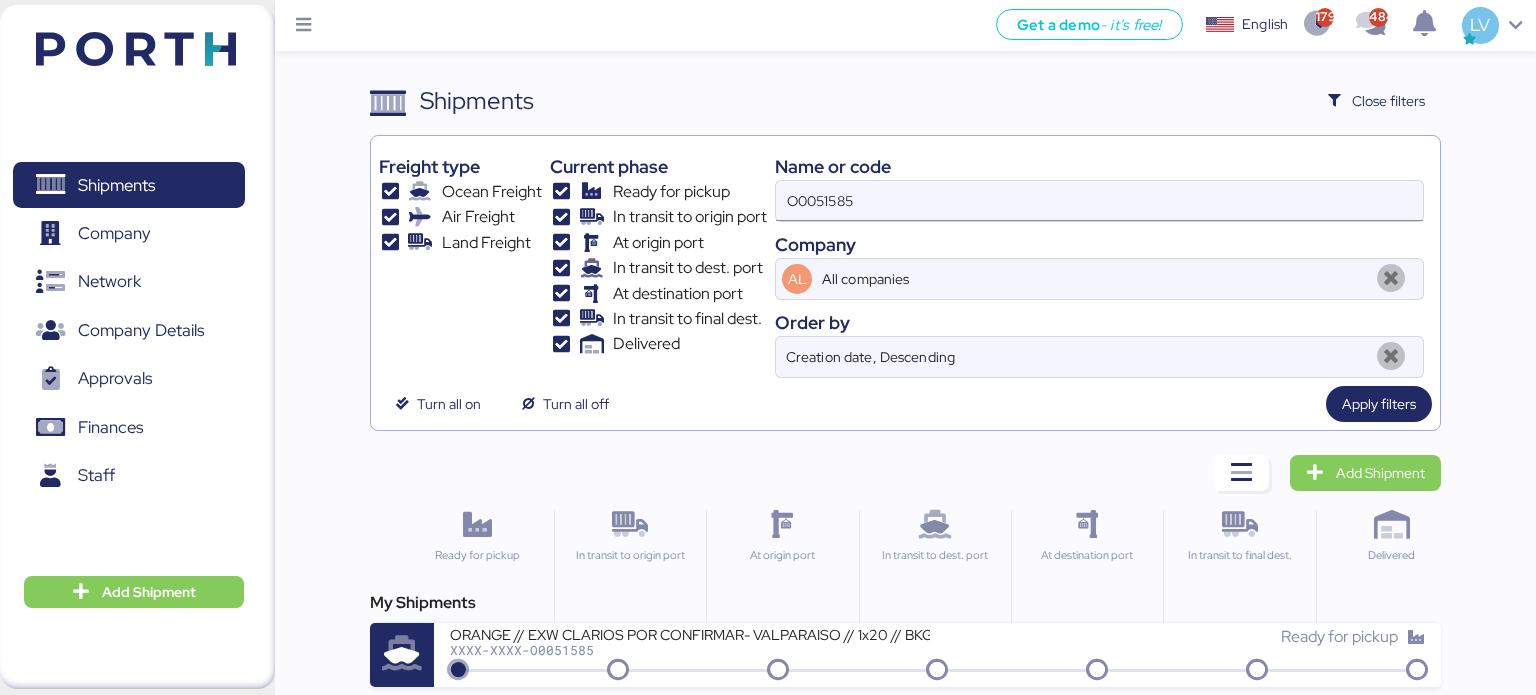 click on "O0051585" at bounding box center [1099, 201] 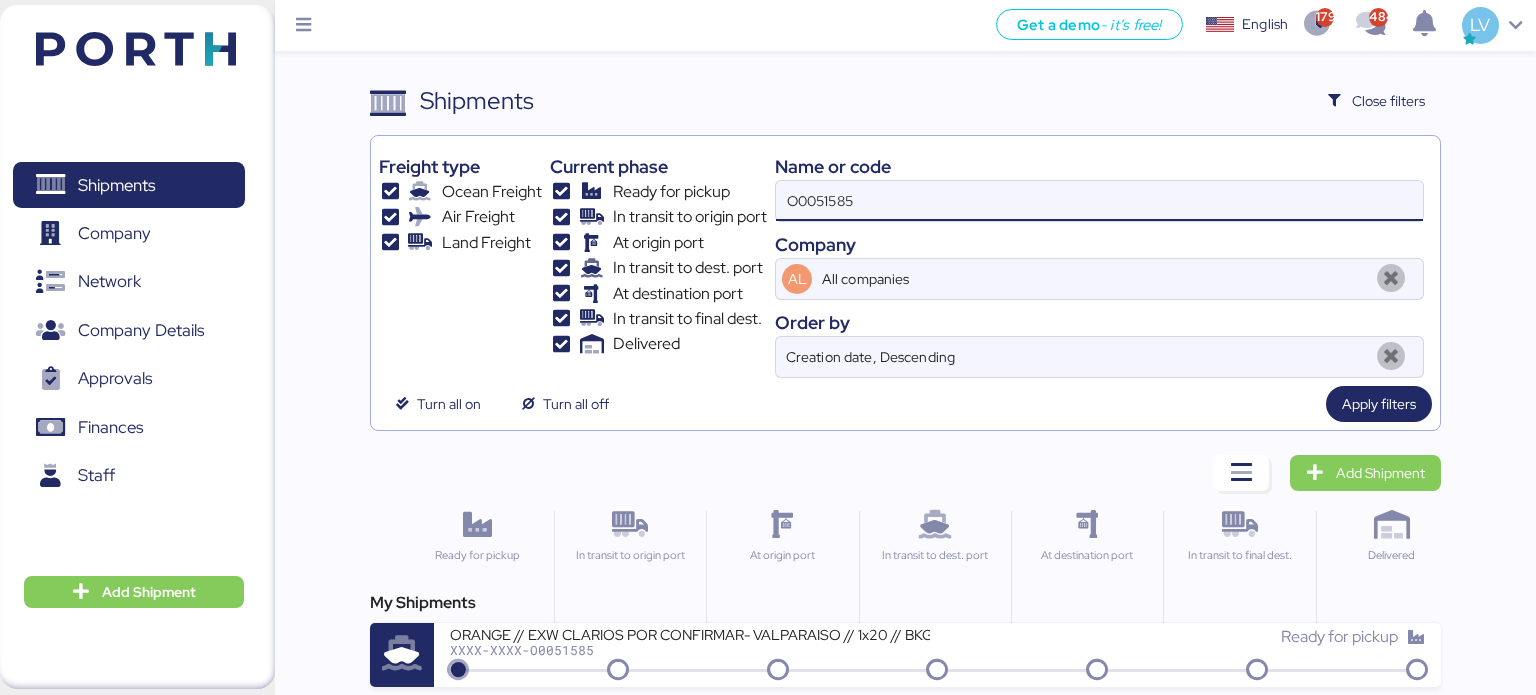 click on "O0051585" at bounding box center (1099, 201) 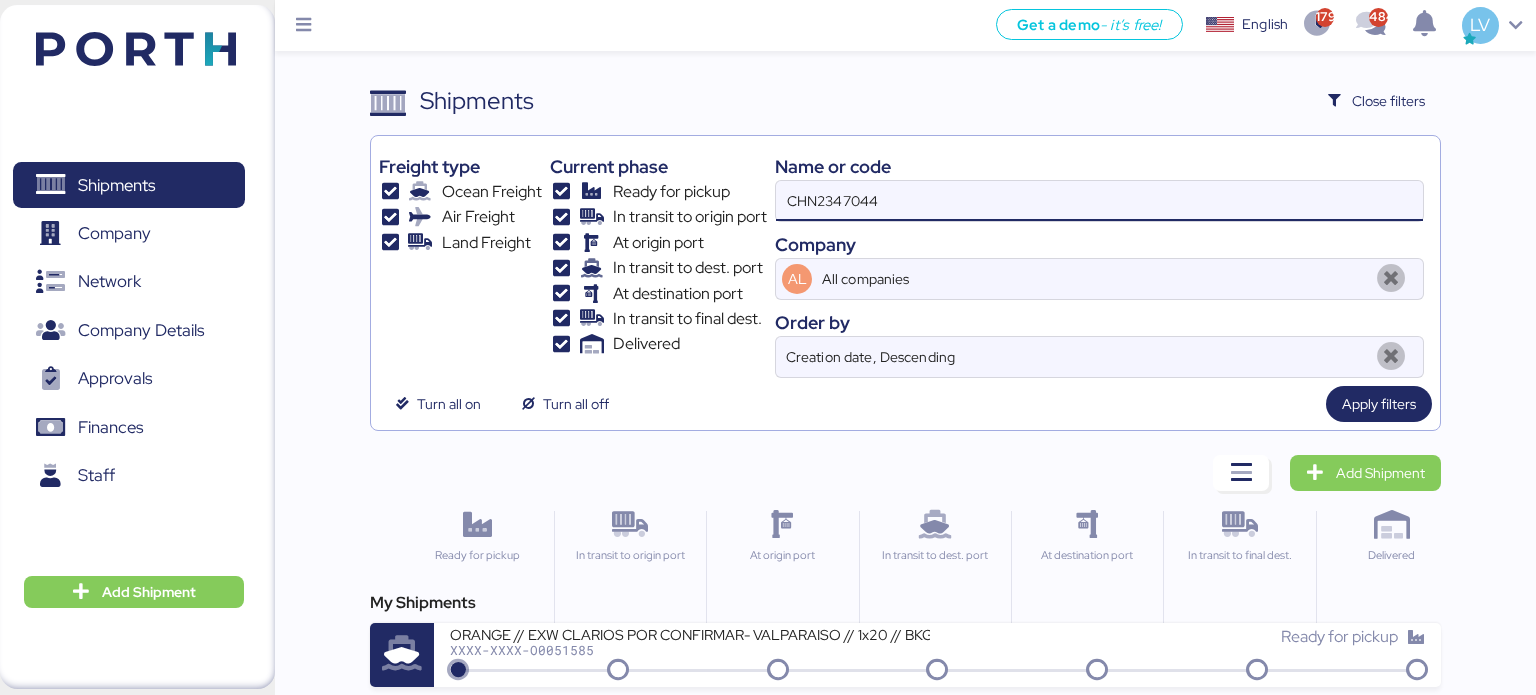 type on "CHN2347044" 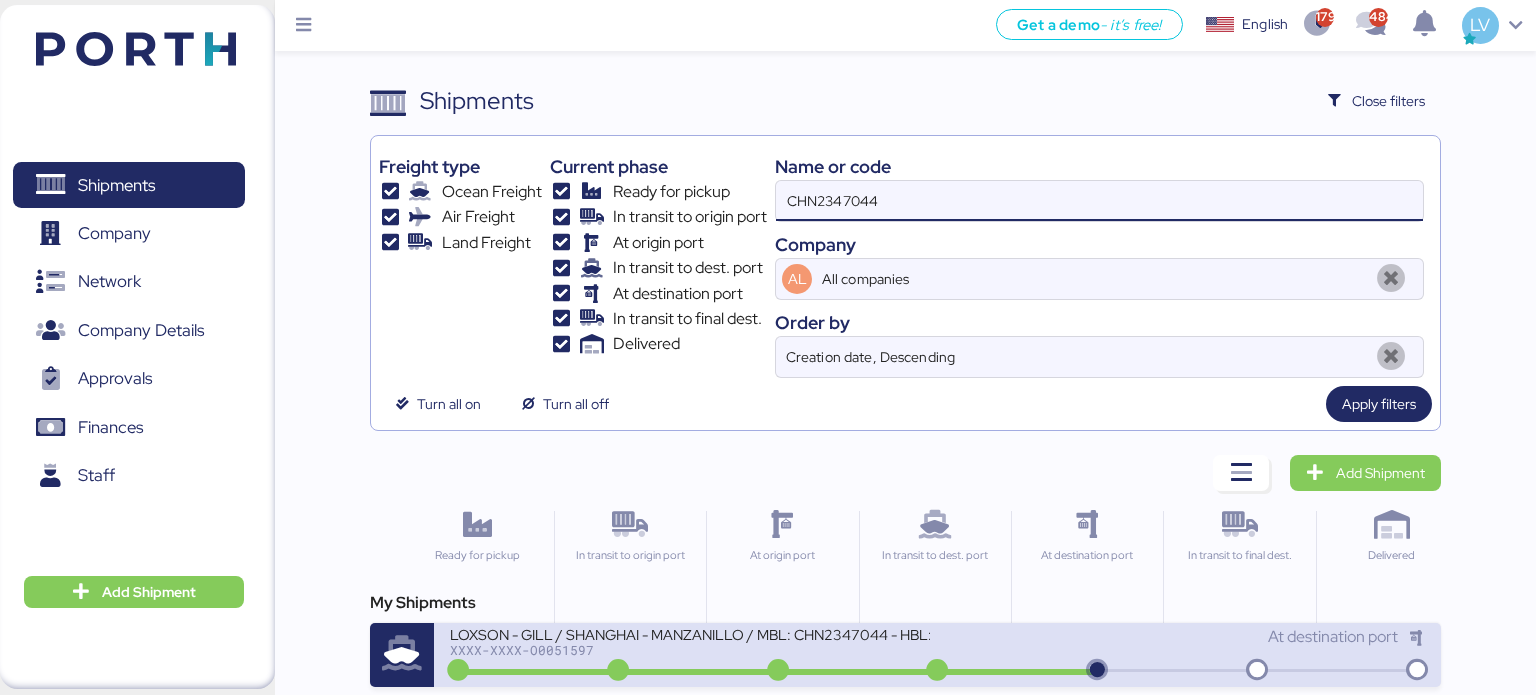 click on "LOXSON - GILL / SHANGHAI - MANZANILLO / MBL: CHN2347044 - HBL: KSSE250513247 / 3X20OT & 1X40FR" at bounding box center (690, 633) 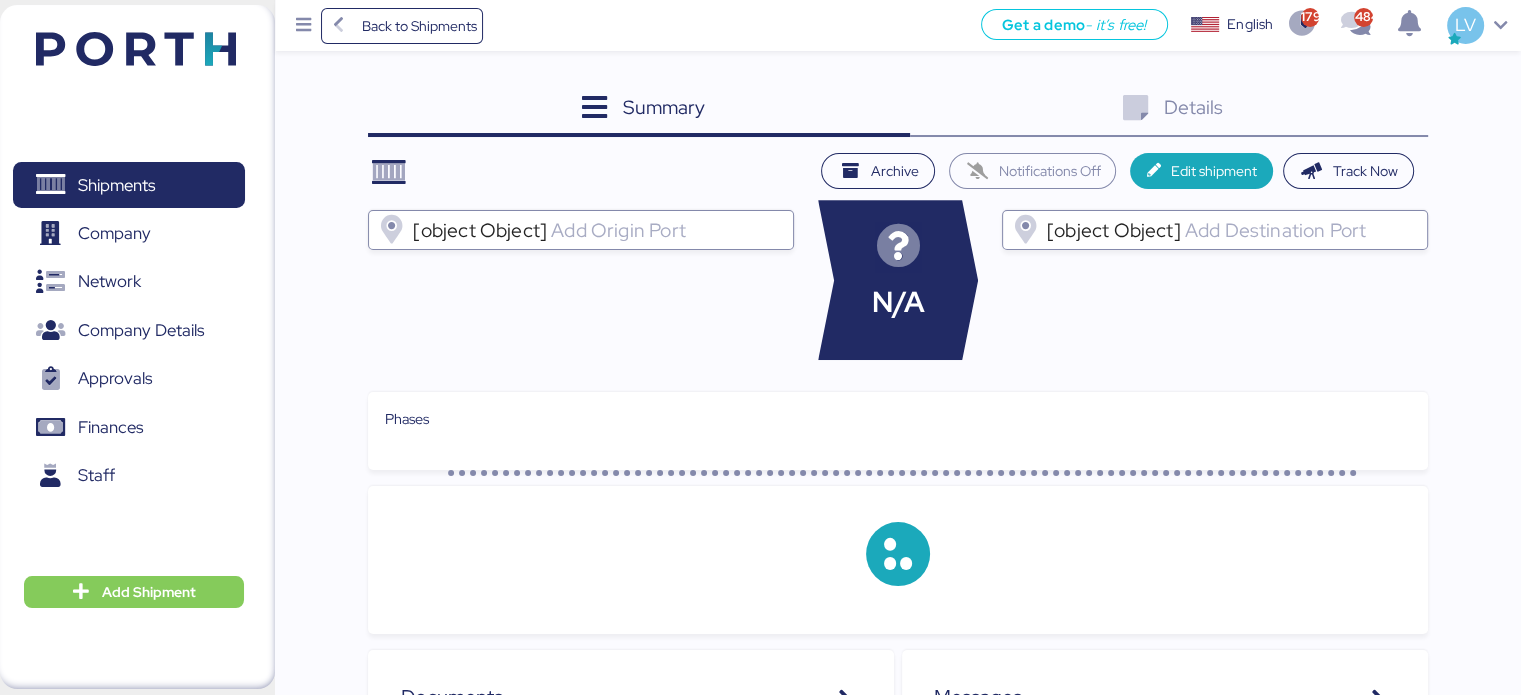 click on "Details 0" at bounding box center [1169, 110] 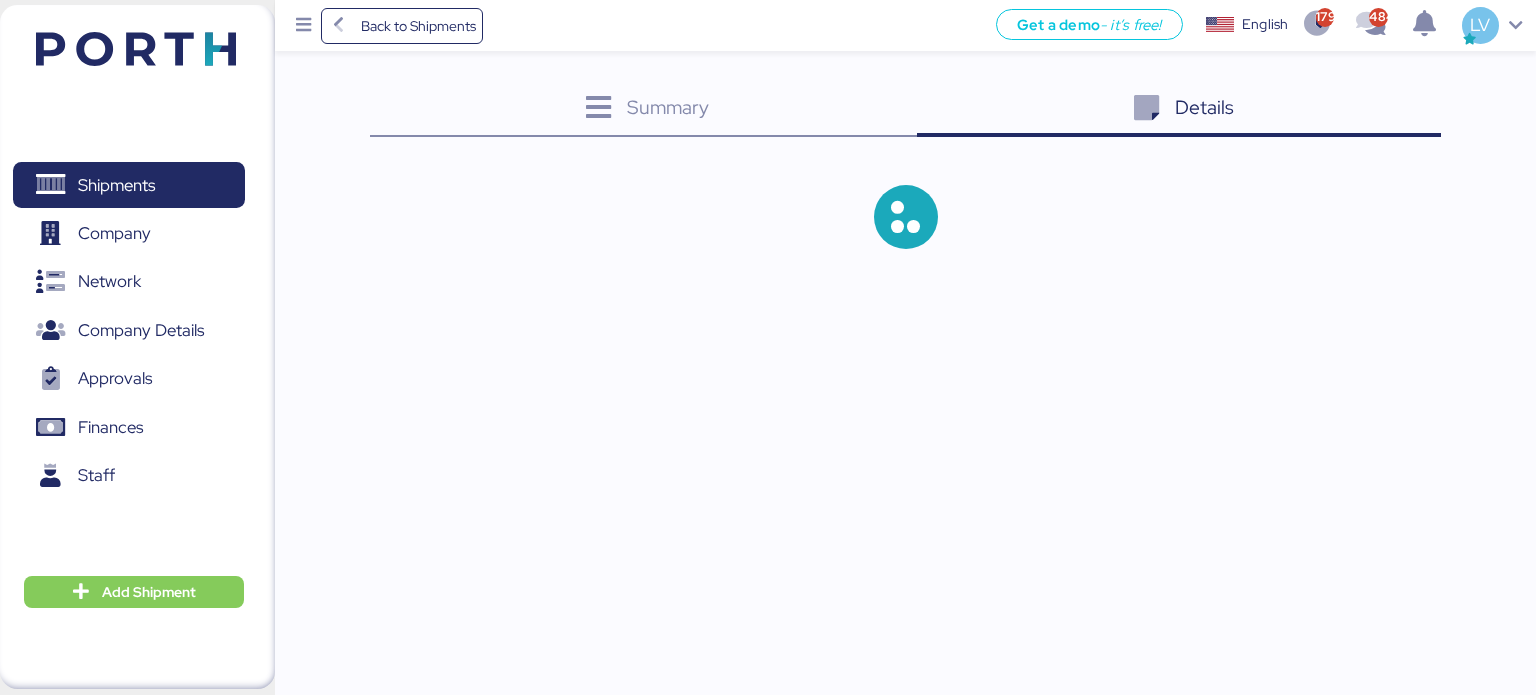 click on "Details 0" at bounding box center [1179, 110] 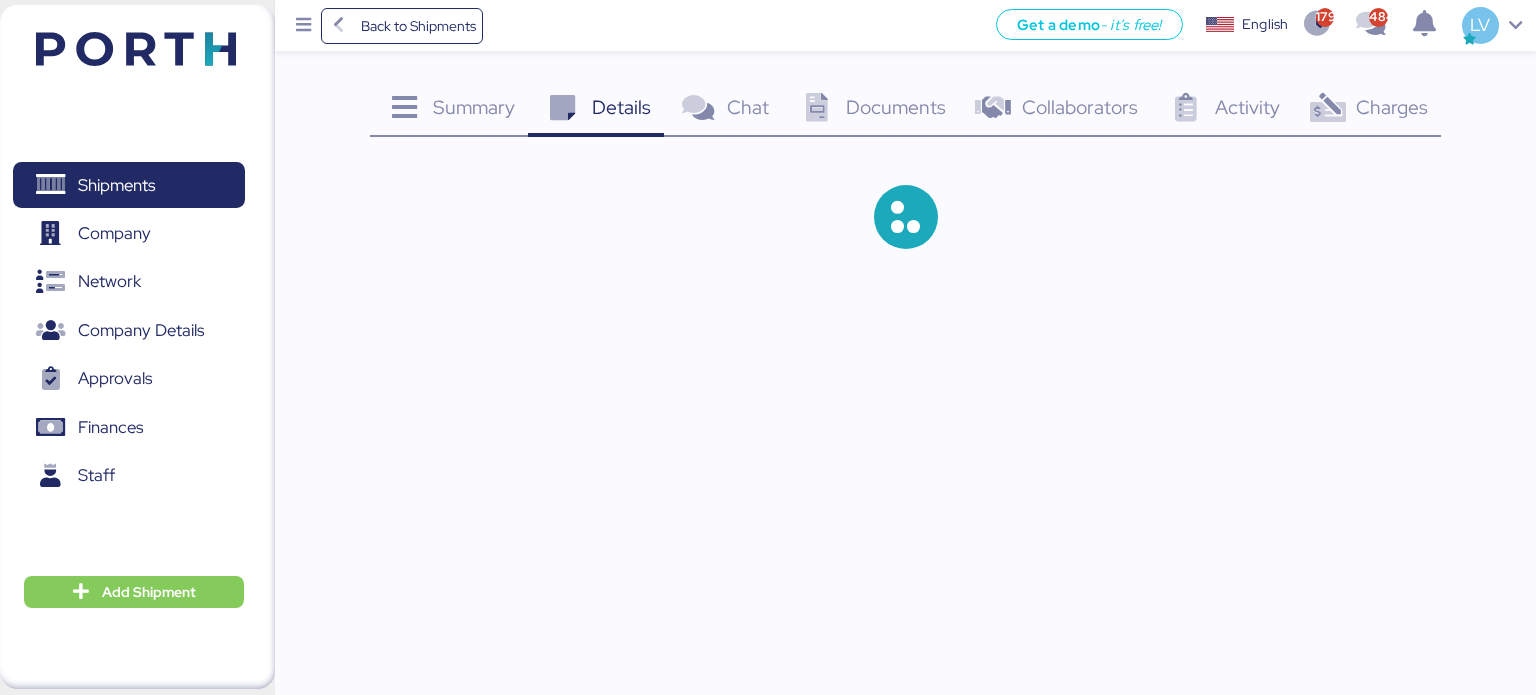 click on "Charges 0" at bounding box center (1367, 110) 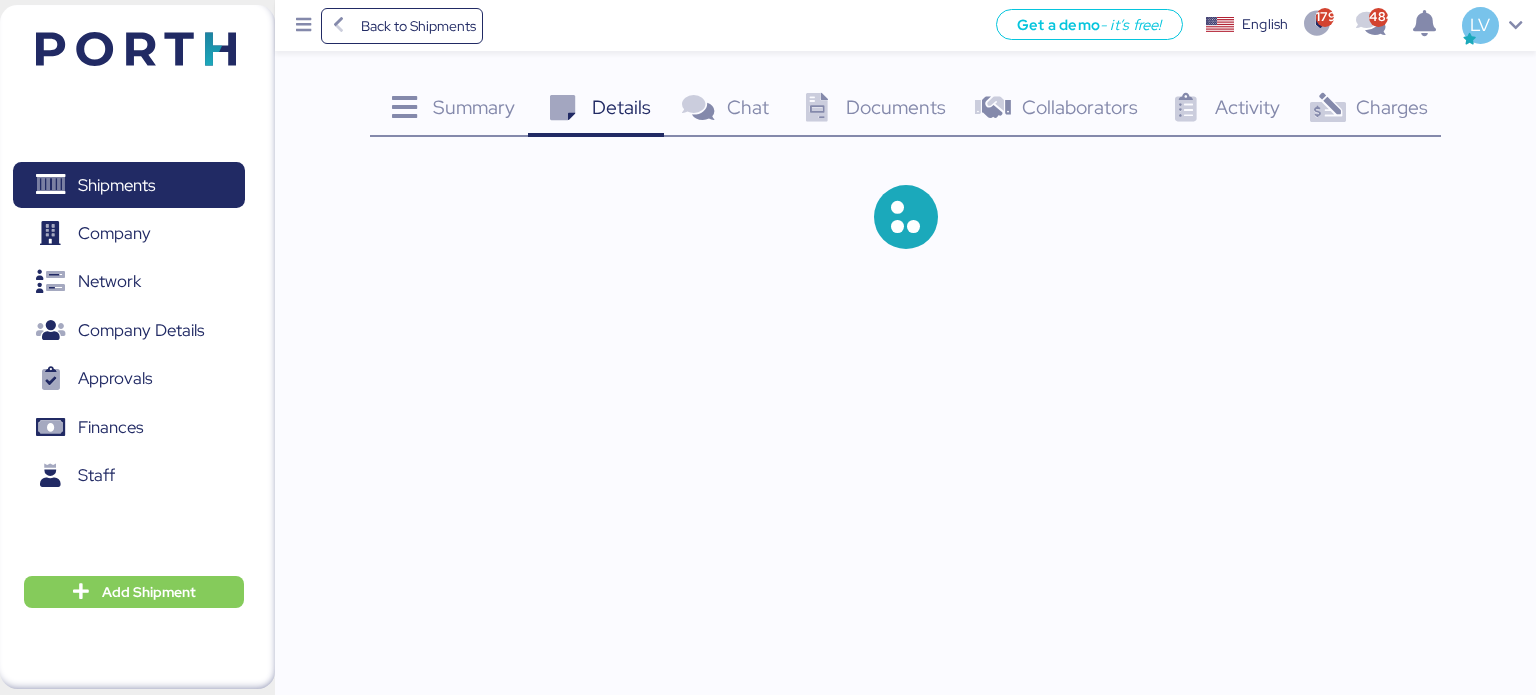 click on "Charges 0" at bounding box center [1367, 110] 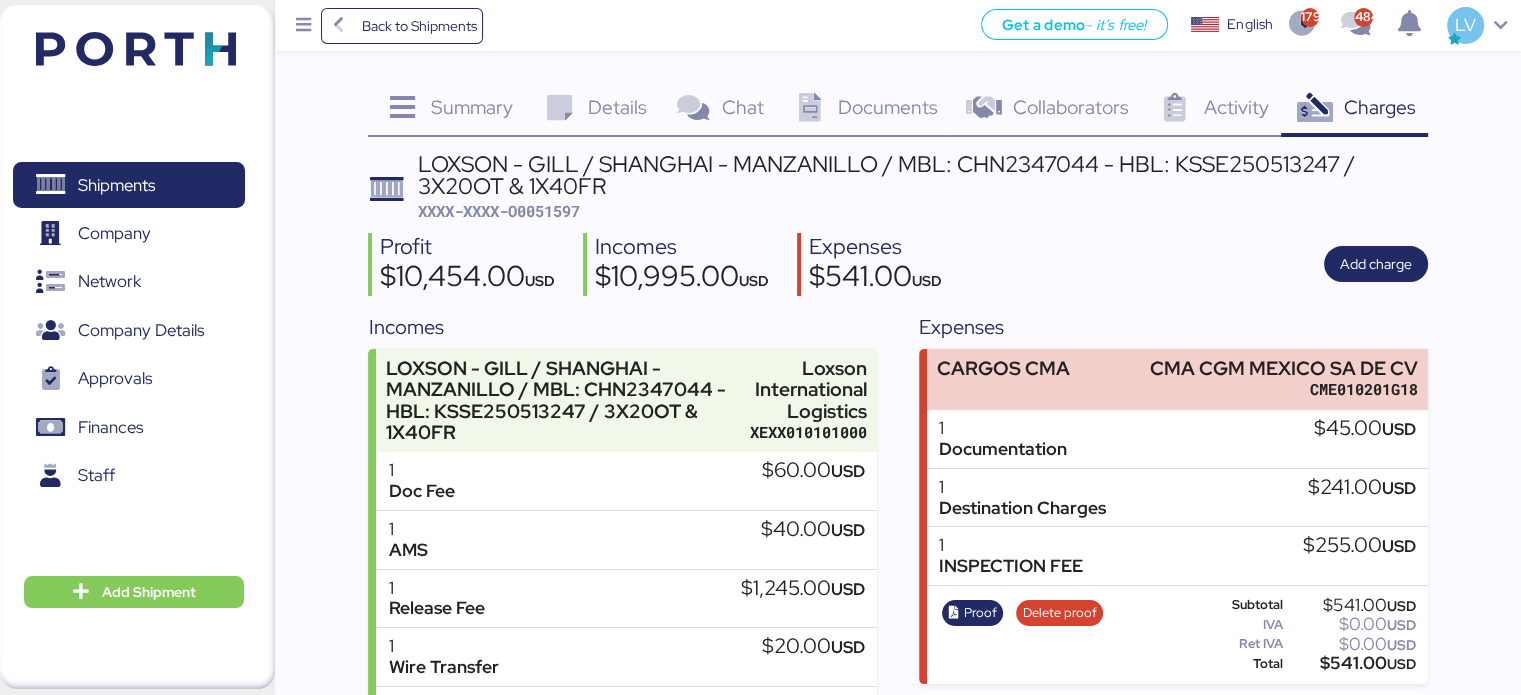 click on "Charges 0" at bounding box center [1354, 110] 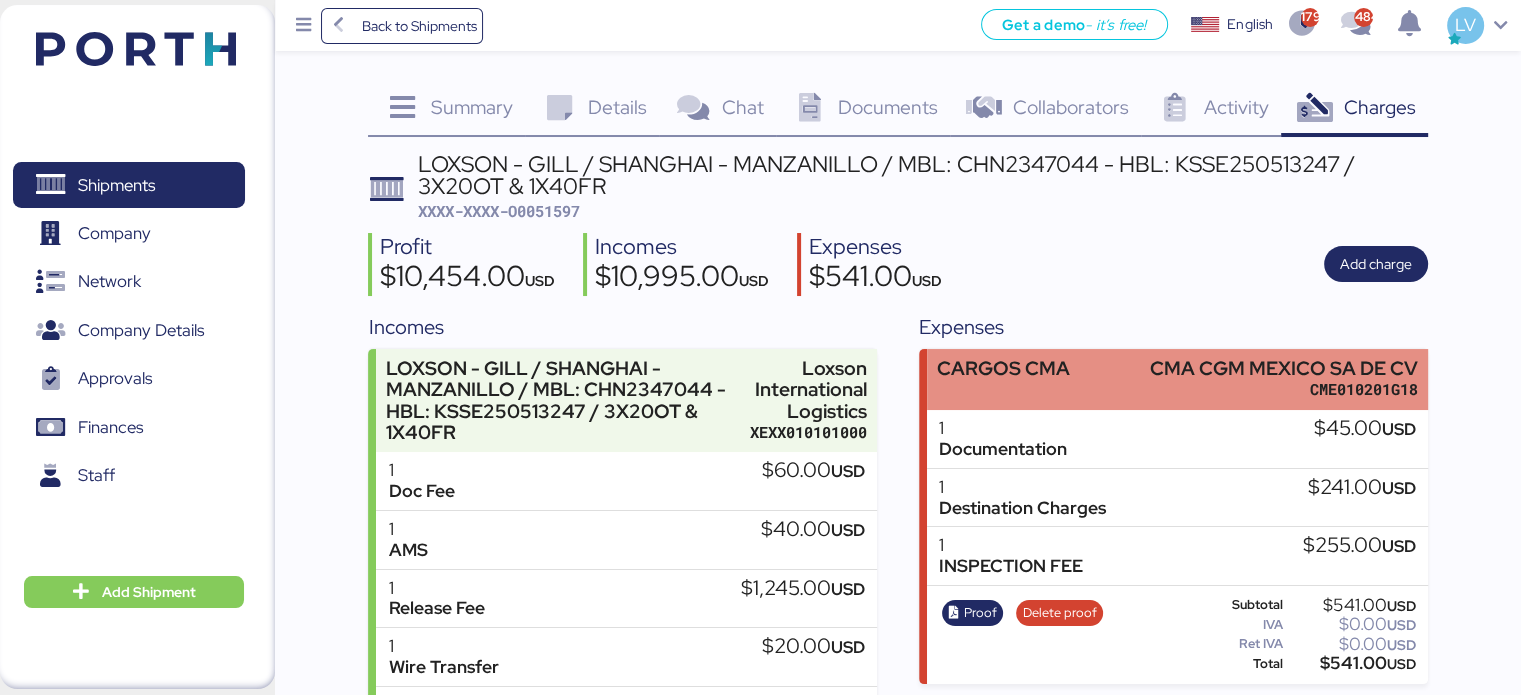 scroll, scrollTop: 162, scrollLeft: 0, axis: vertical 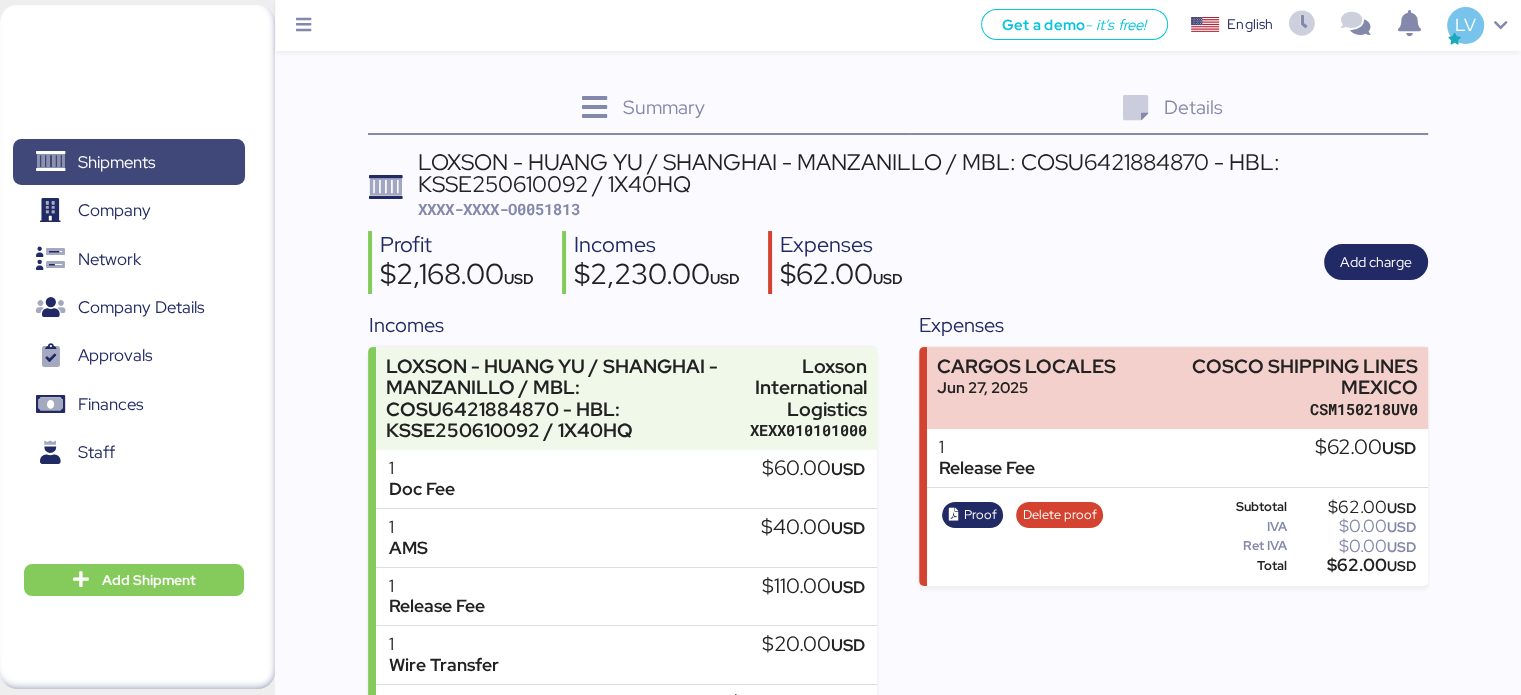 click on "Shipments" at bounding box center [128, 162] 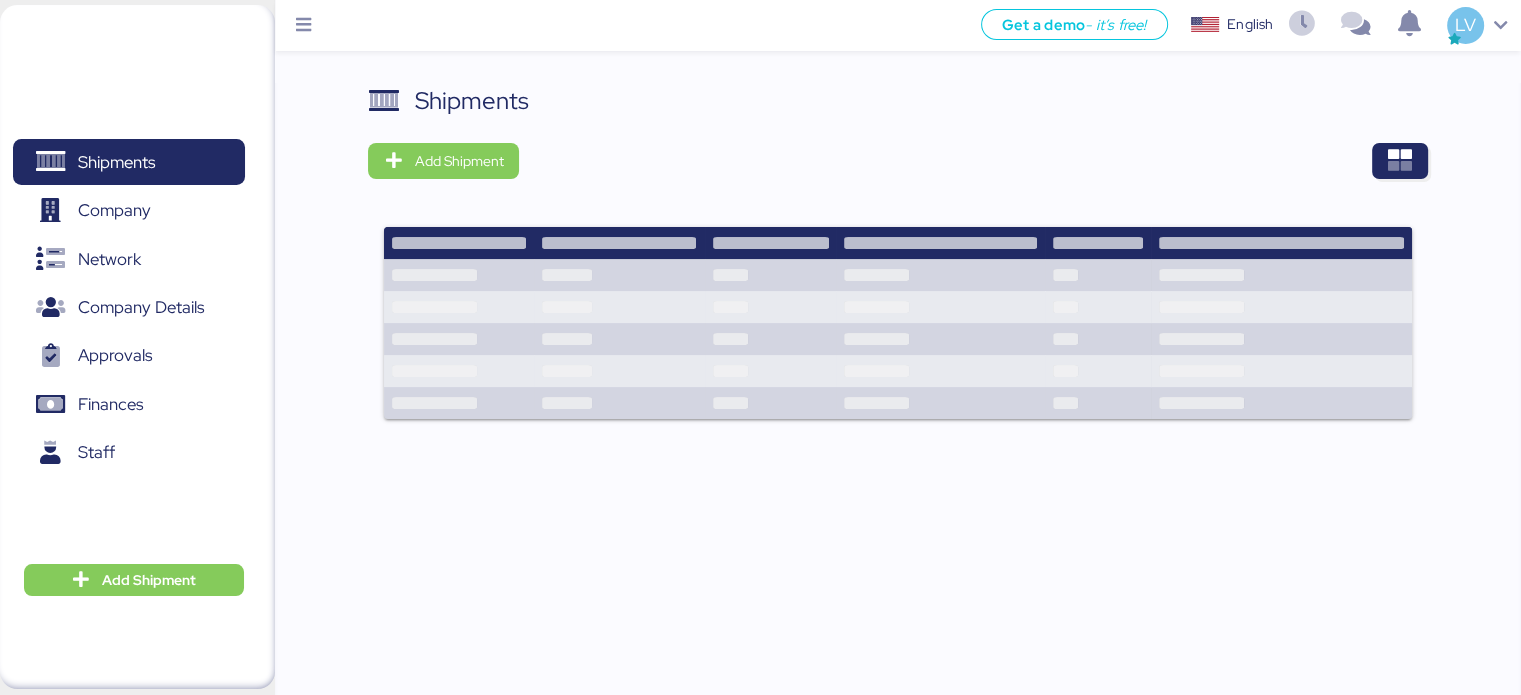 click on "Shipments   Add Shipment" at bounding box center [897, 264] 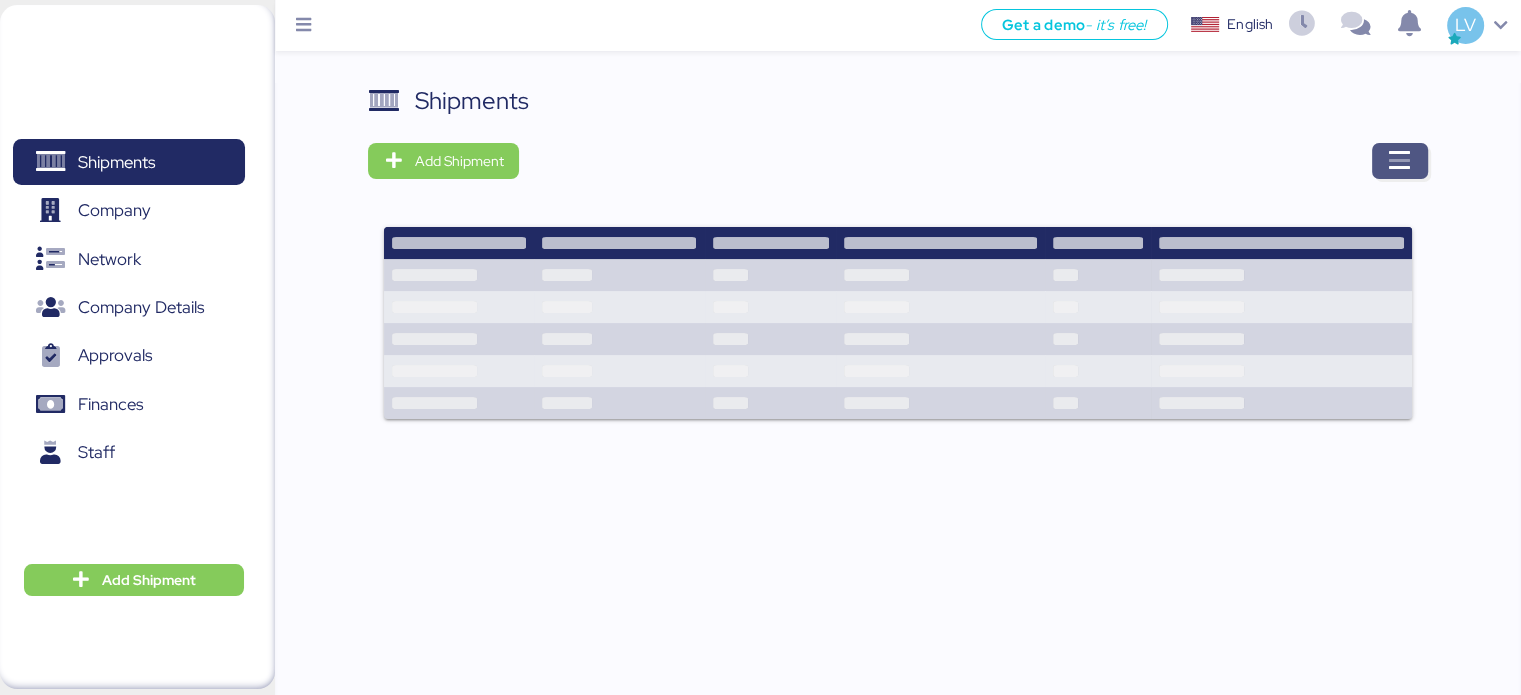 click at bounding box center (1400, 161) 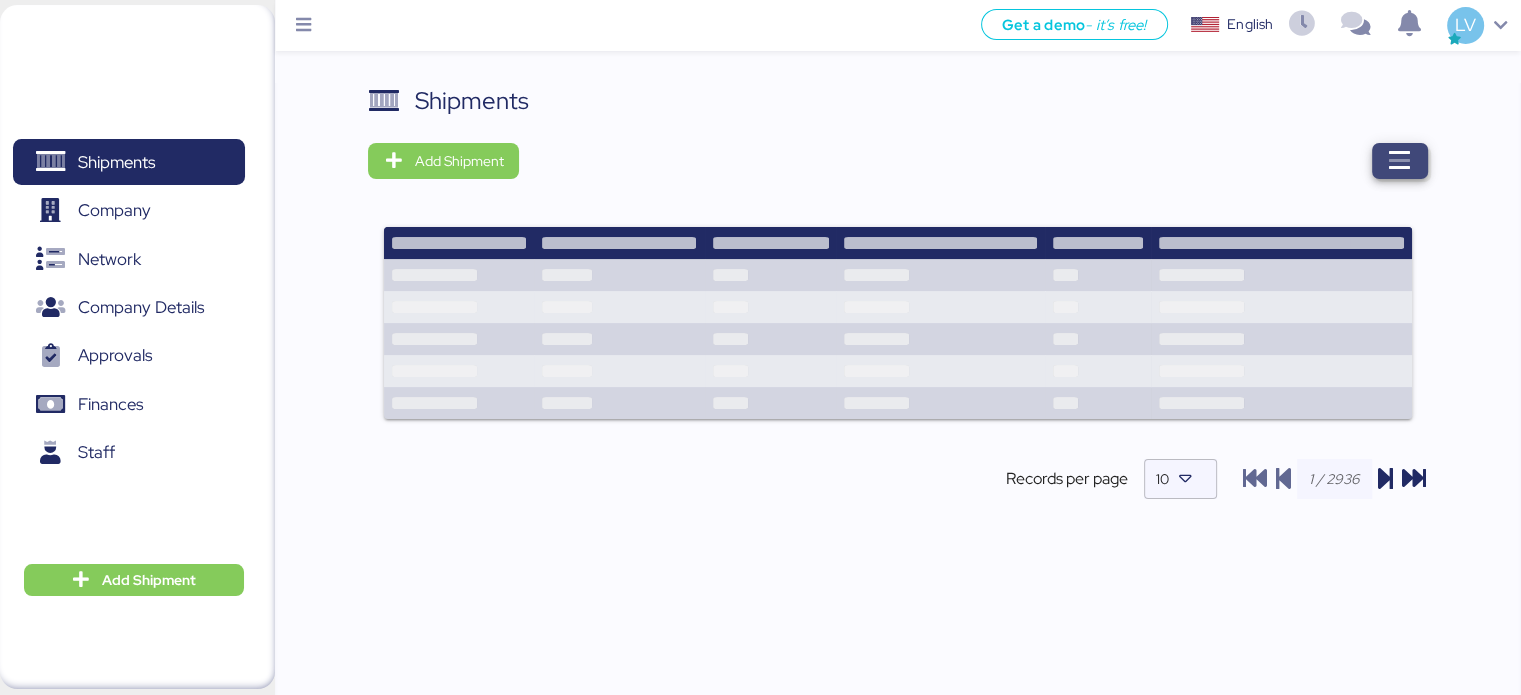 click at bounding box center (1400, 161) 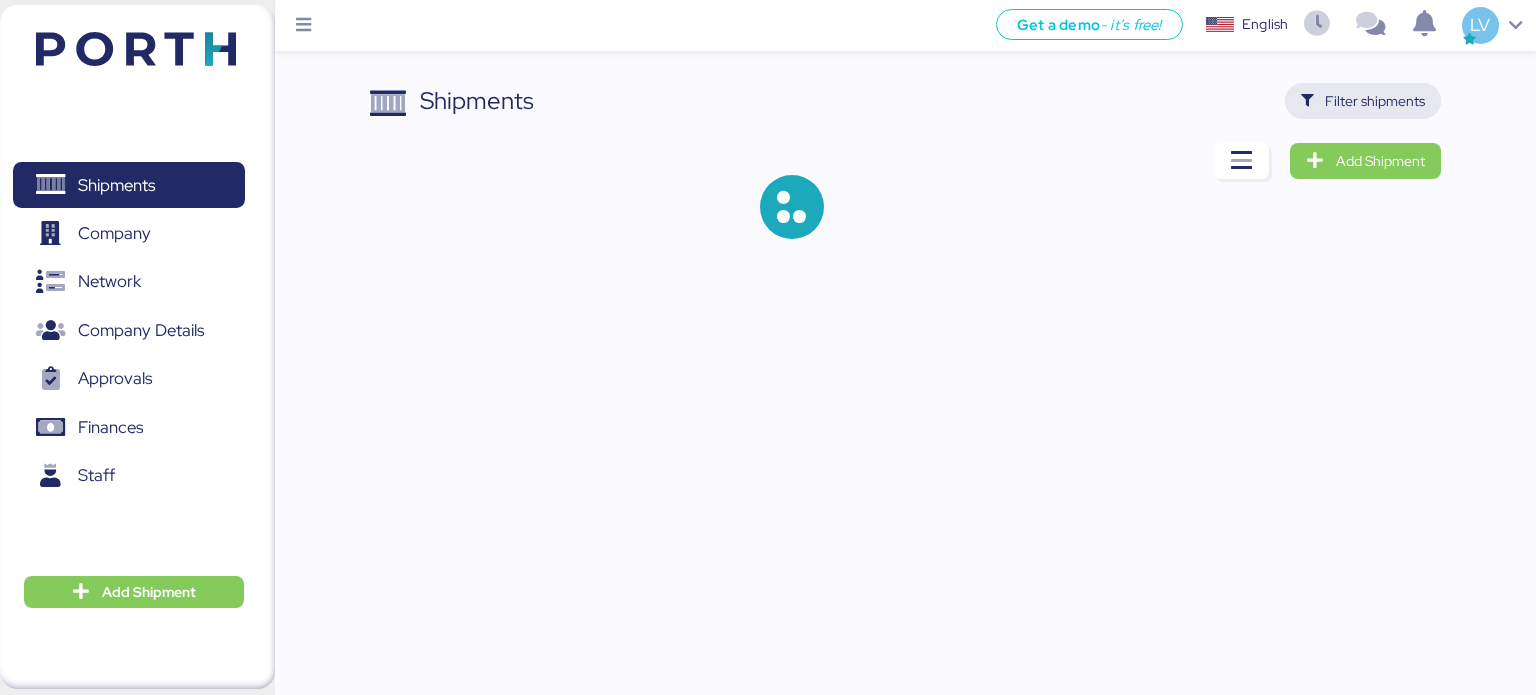 click on "Filter shipments" at bounding box center (1375, 101) 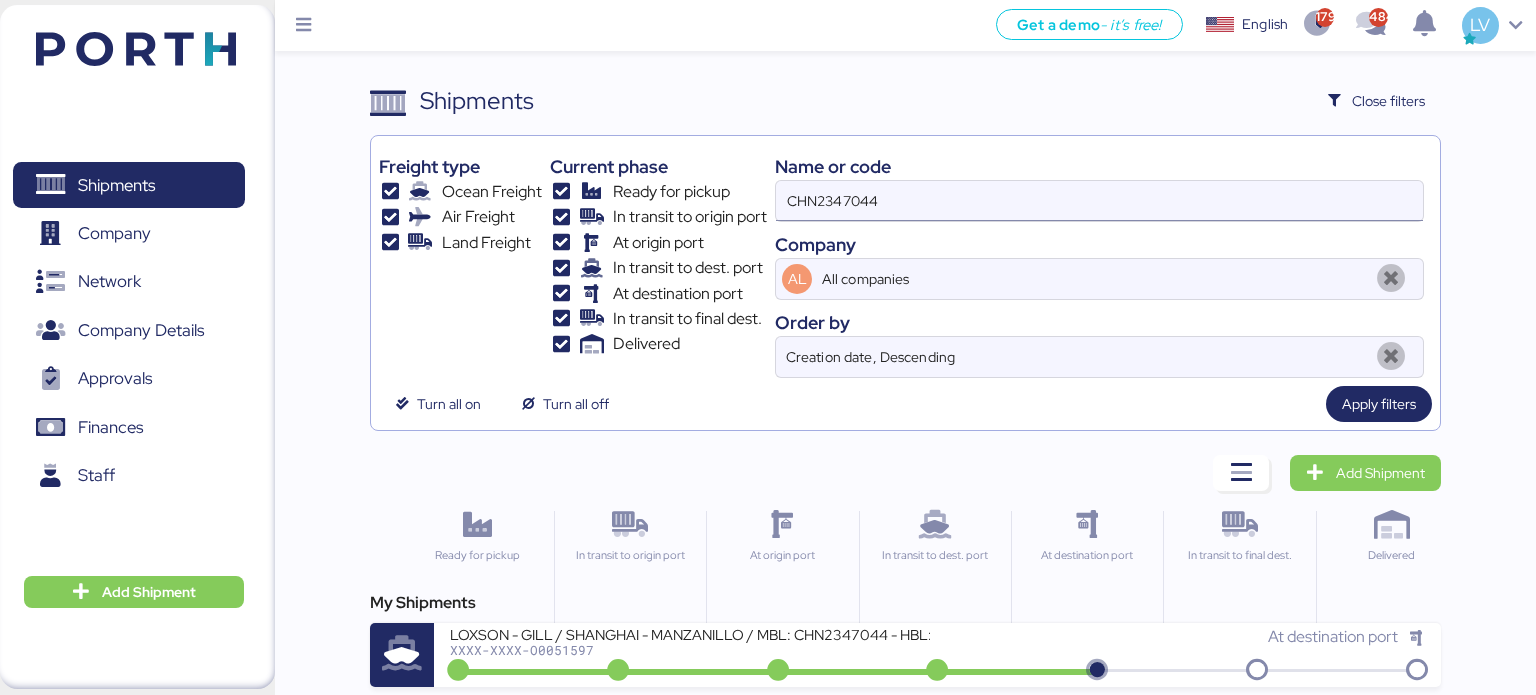 click on "CHN2347044" at bounding box center [1099, 201] 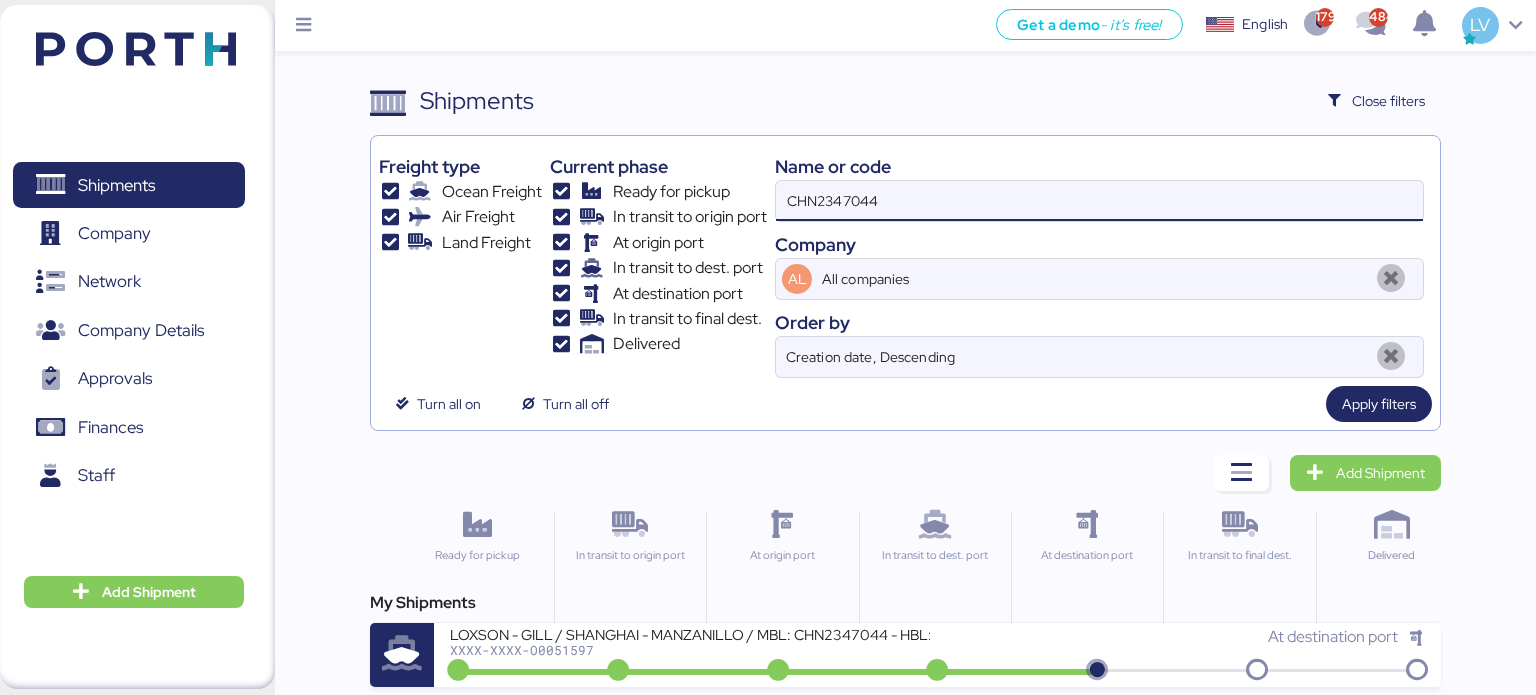 click on "CHN2347044" at bounding box center (1099, 201) 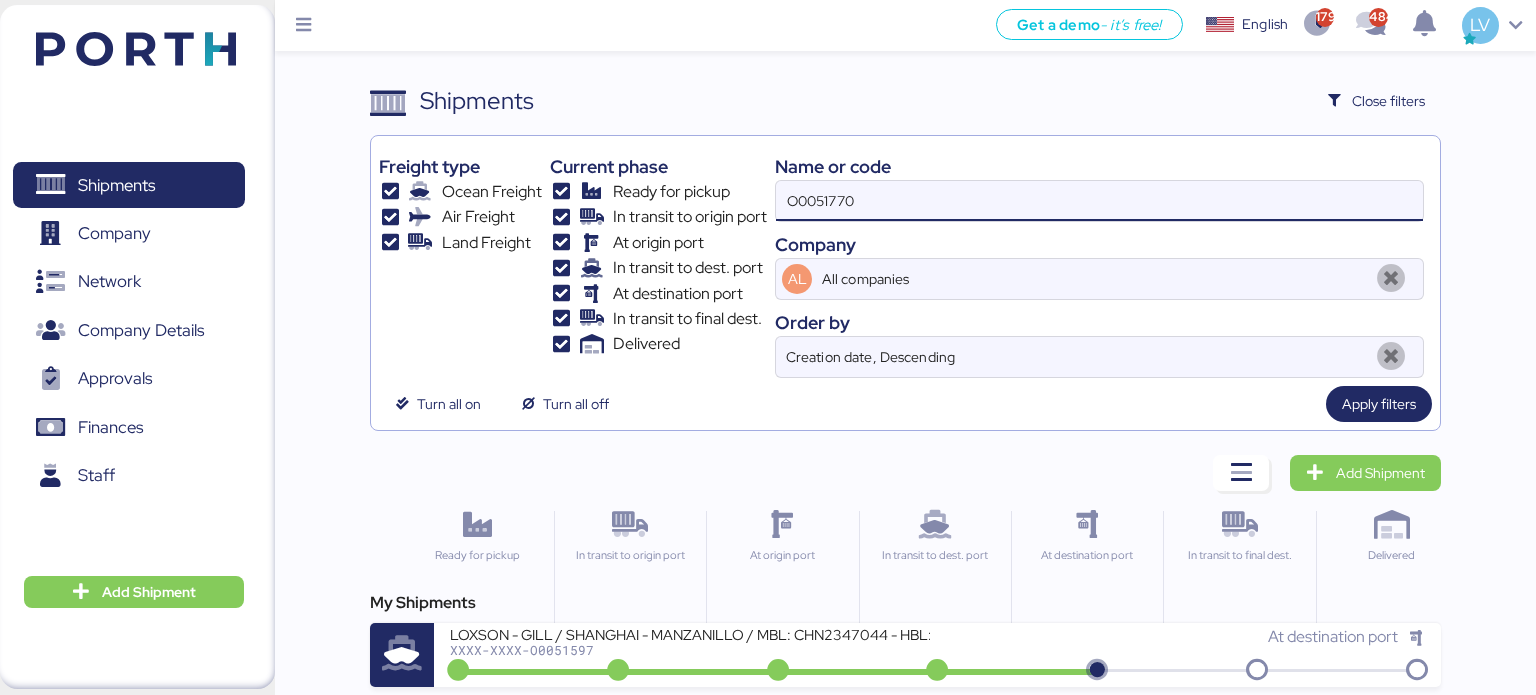 type on "O0051770" 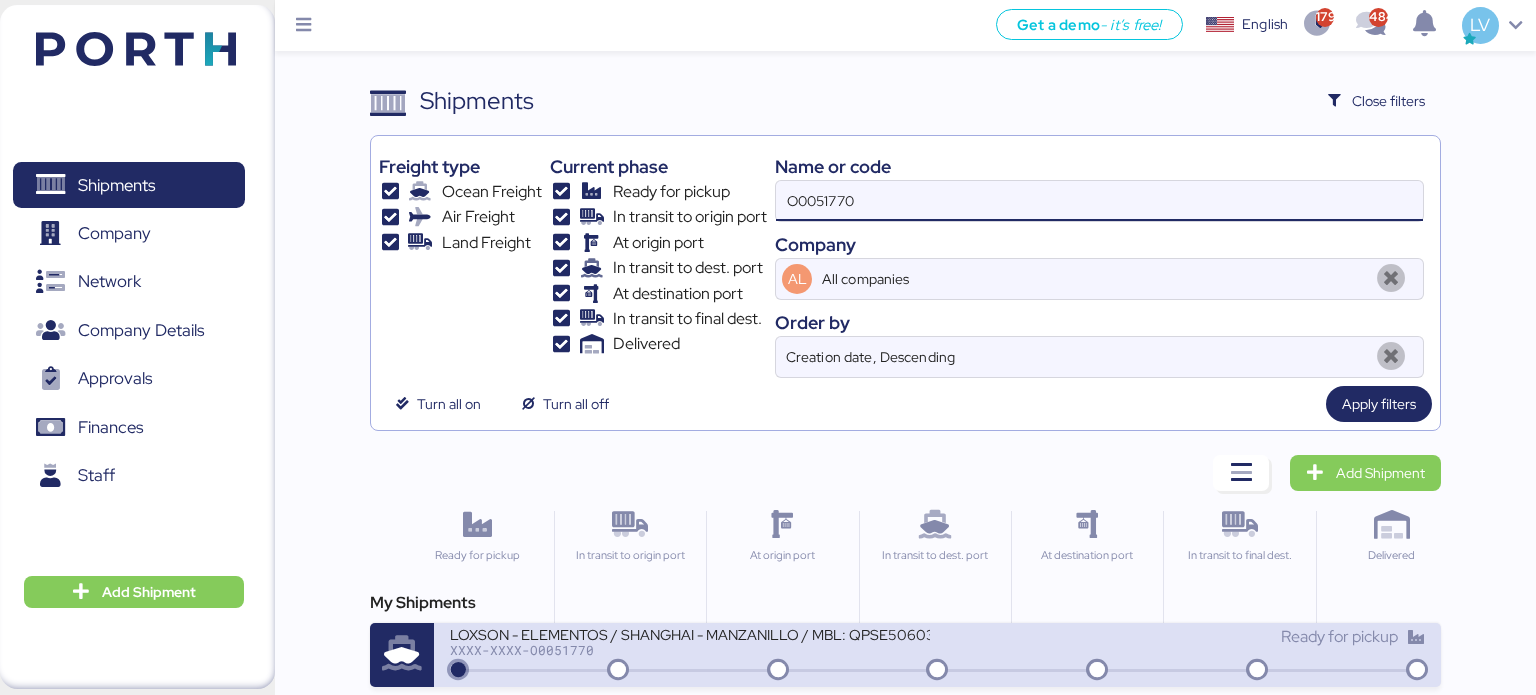 click on "LOXSON - ELEMENTOS / SHANGHAI - MANZANILLO / MBL: [BOOKING_REF] - HBL: [BOOKING_REF] / LCL [BOOKING_REF] Ready for pickup" at bounding box center [938, 655] 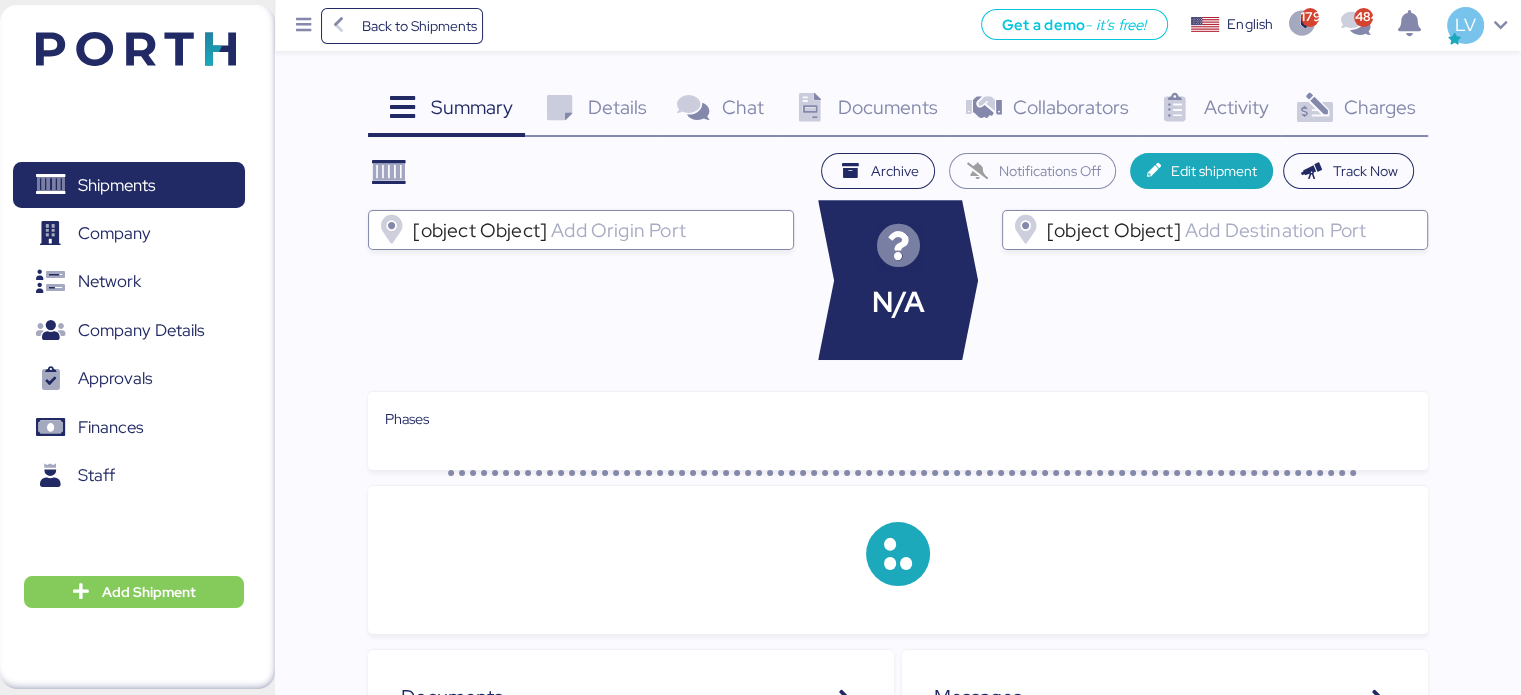 click on "Documents" at bounding box center (472, 107) 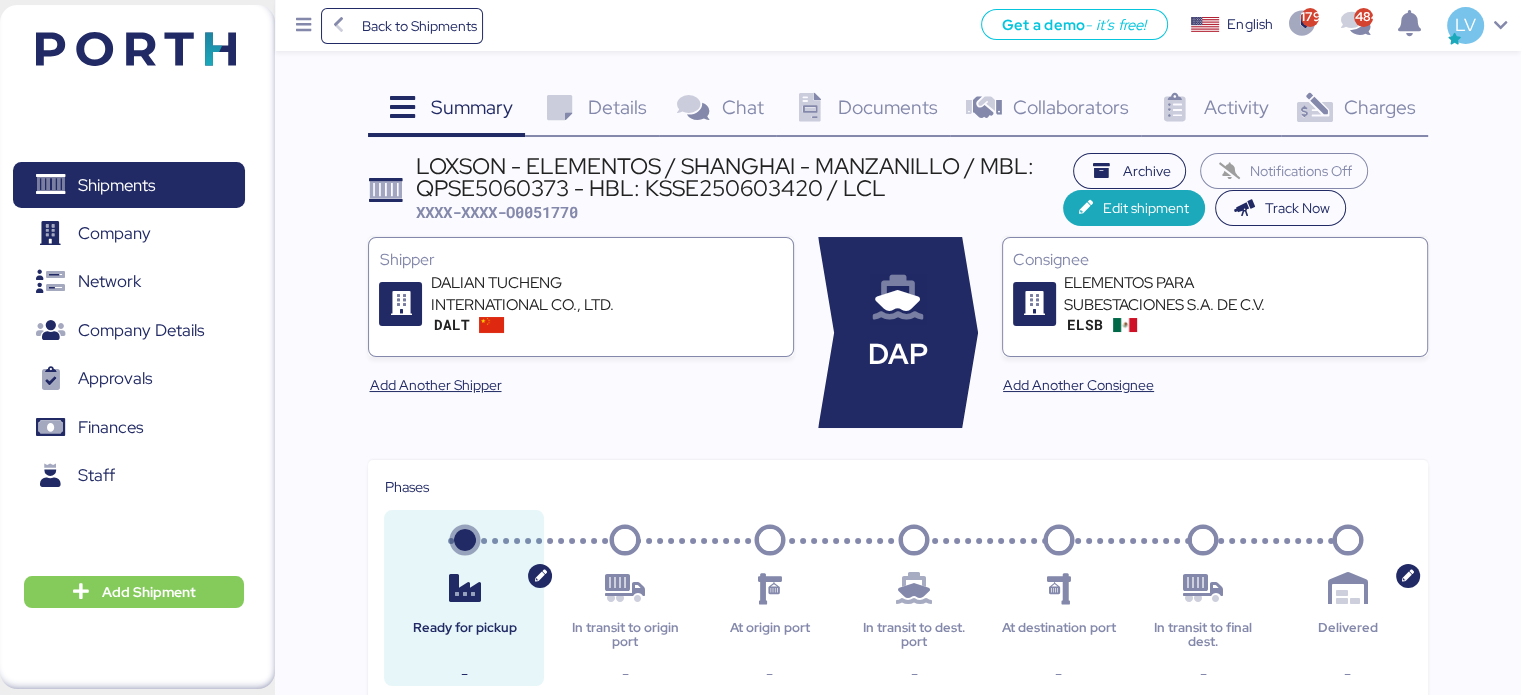 click on "Documents" at bounding box center (472, 107) 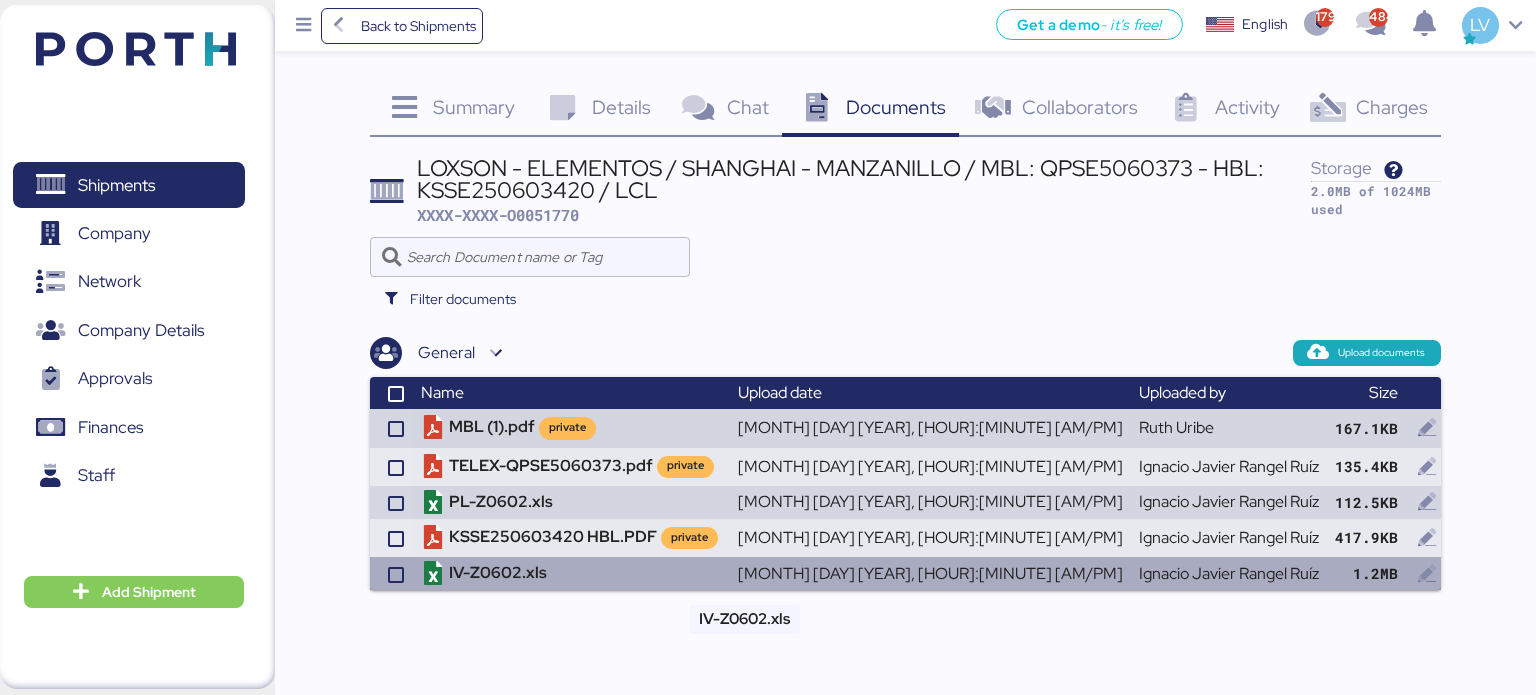 click on "IV-Z0602.xls" at bounding box center [571, 428] 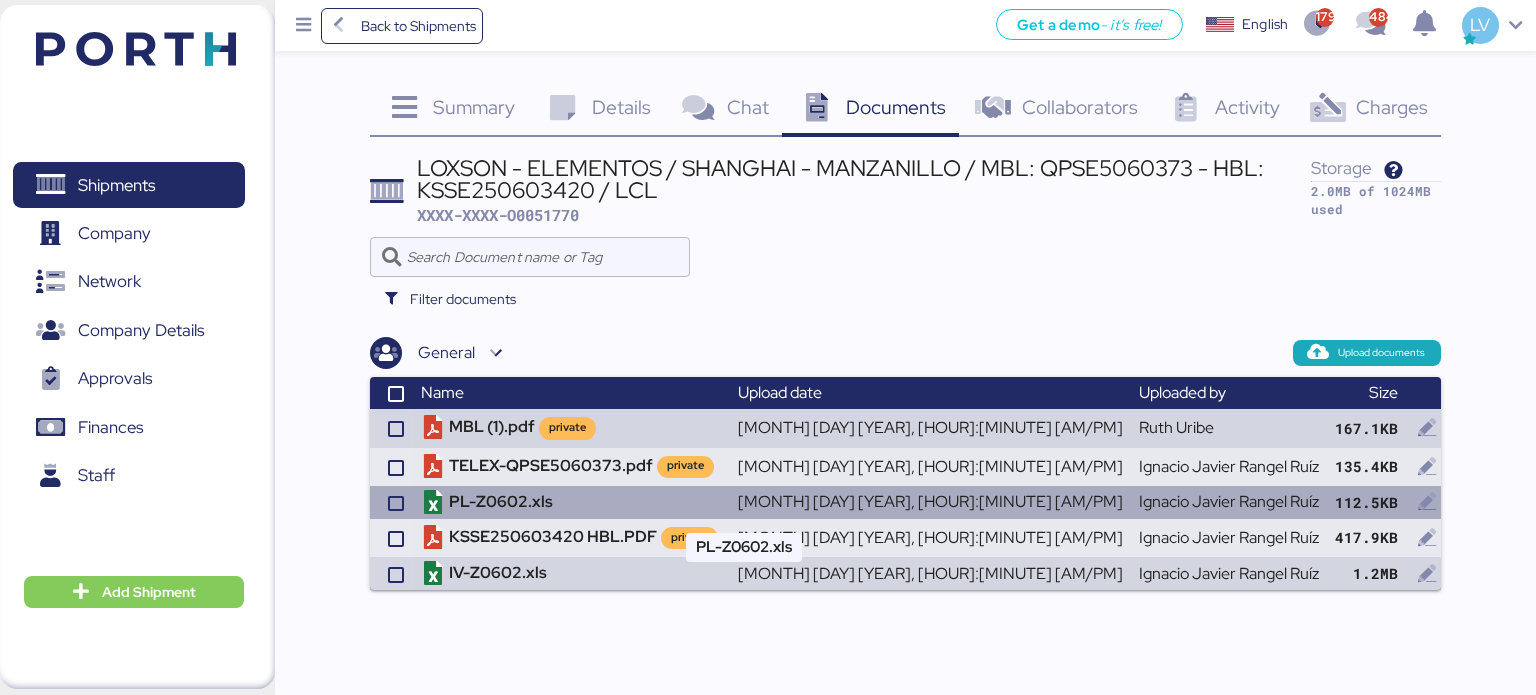 click on "PL-Z0602.xls" at bounding box center (571, 428) 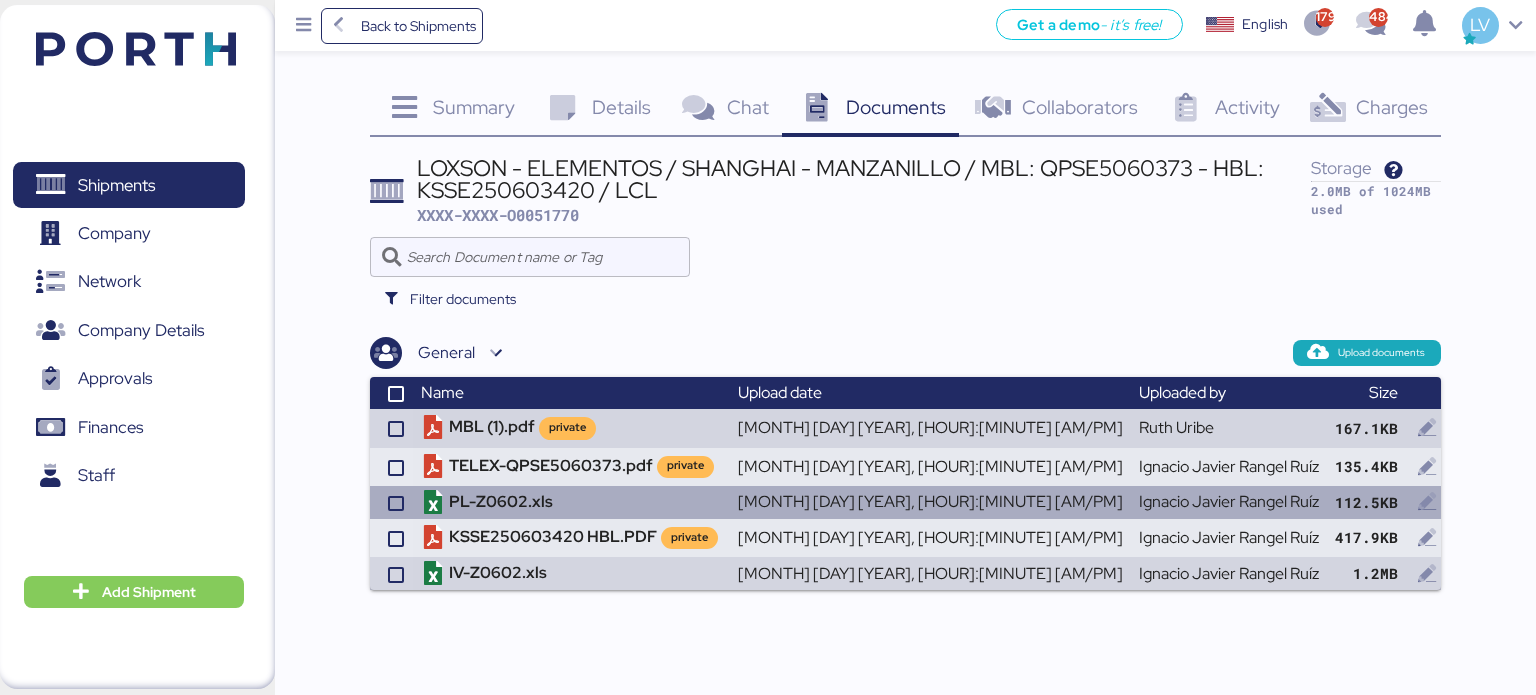 click on "PL-Z0602.xls" at bounding box center [571, 428] 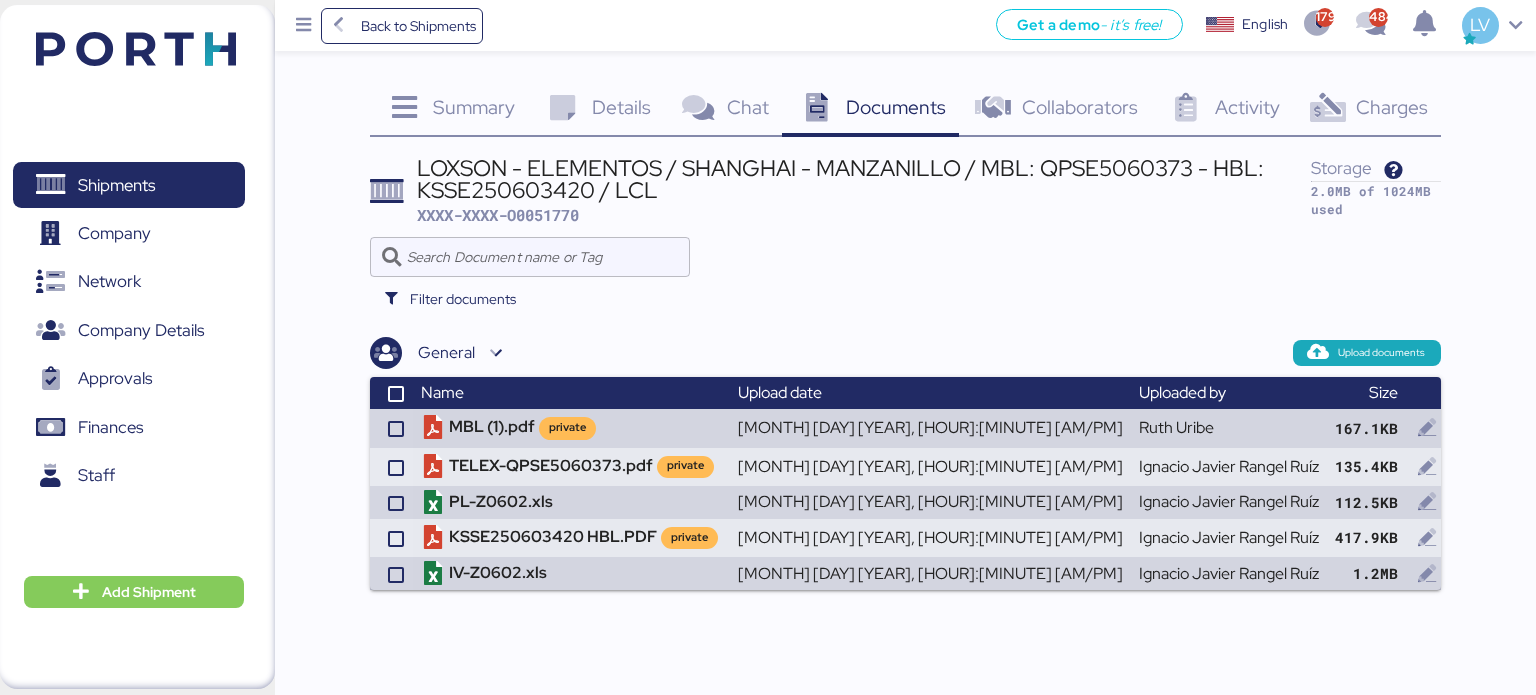 click on "Charges 0" at bounding box center (1367, 110) 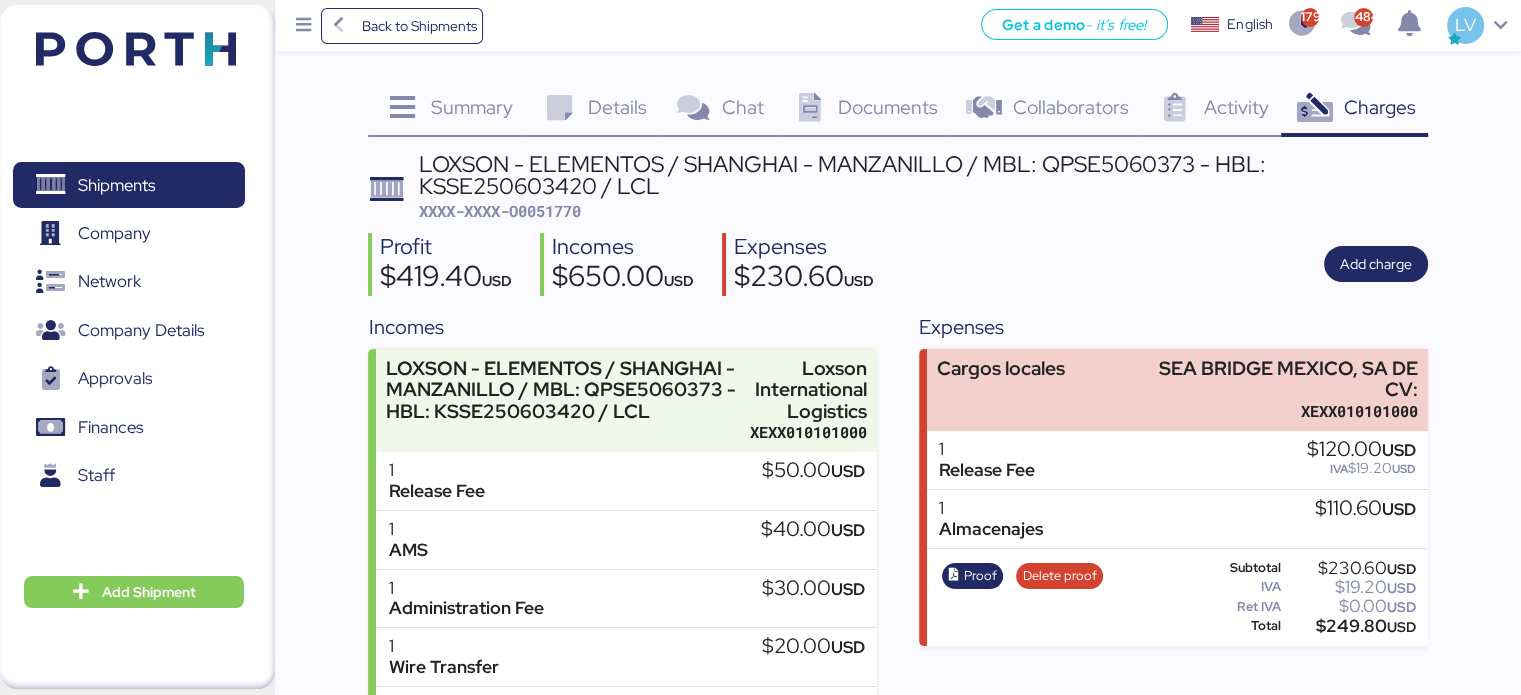 scroll, scrollTop: 26, scrollLeft: 0, axis: vertical 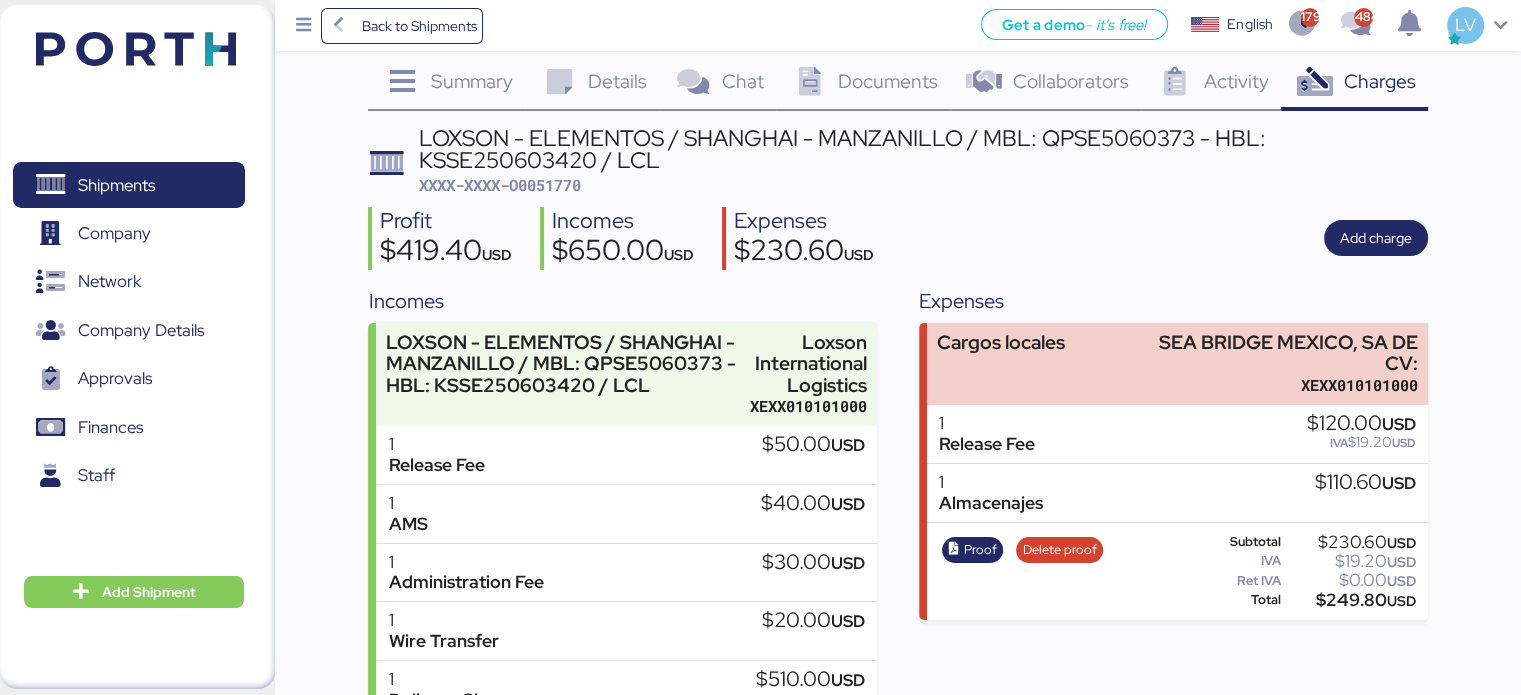 click on "Documents 0" at bounding box center [863, 84] 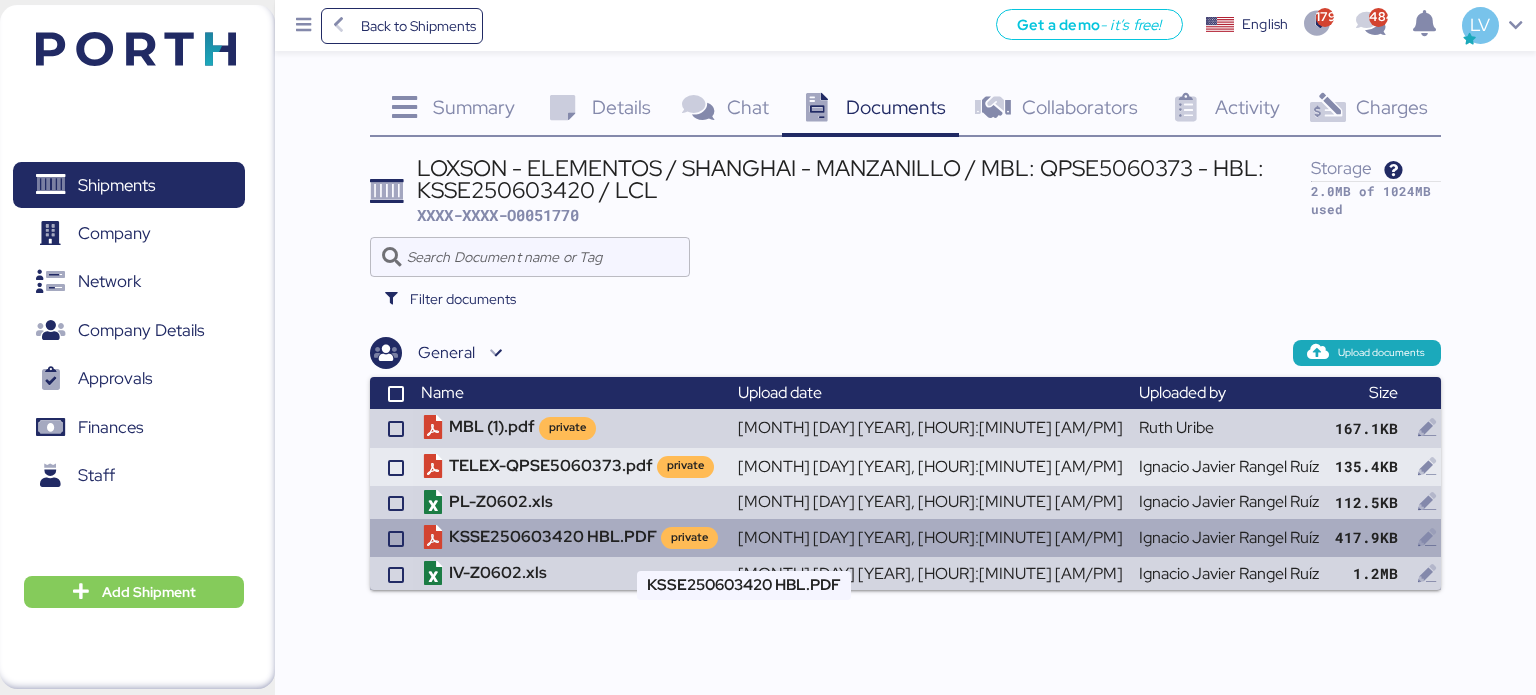 click on "KSSE250603420 HBL.PDF
private" at bounding box center (571, 428) 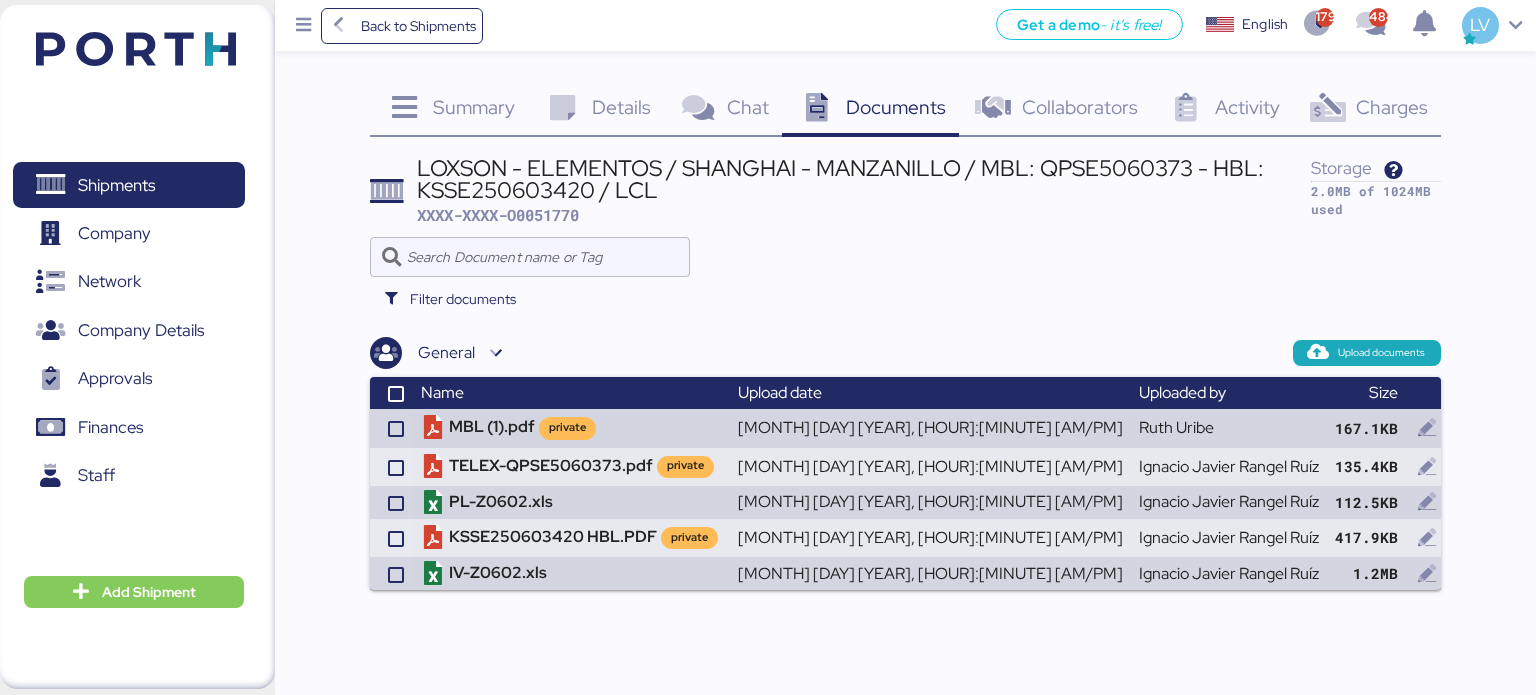 click at bounding box center (136, 49) 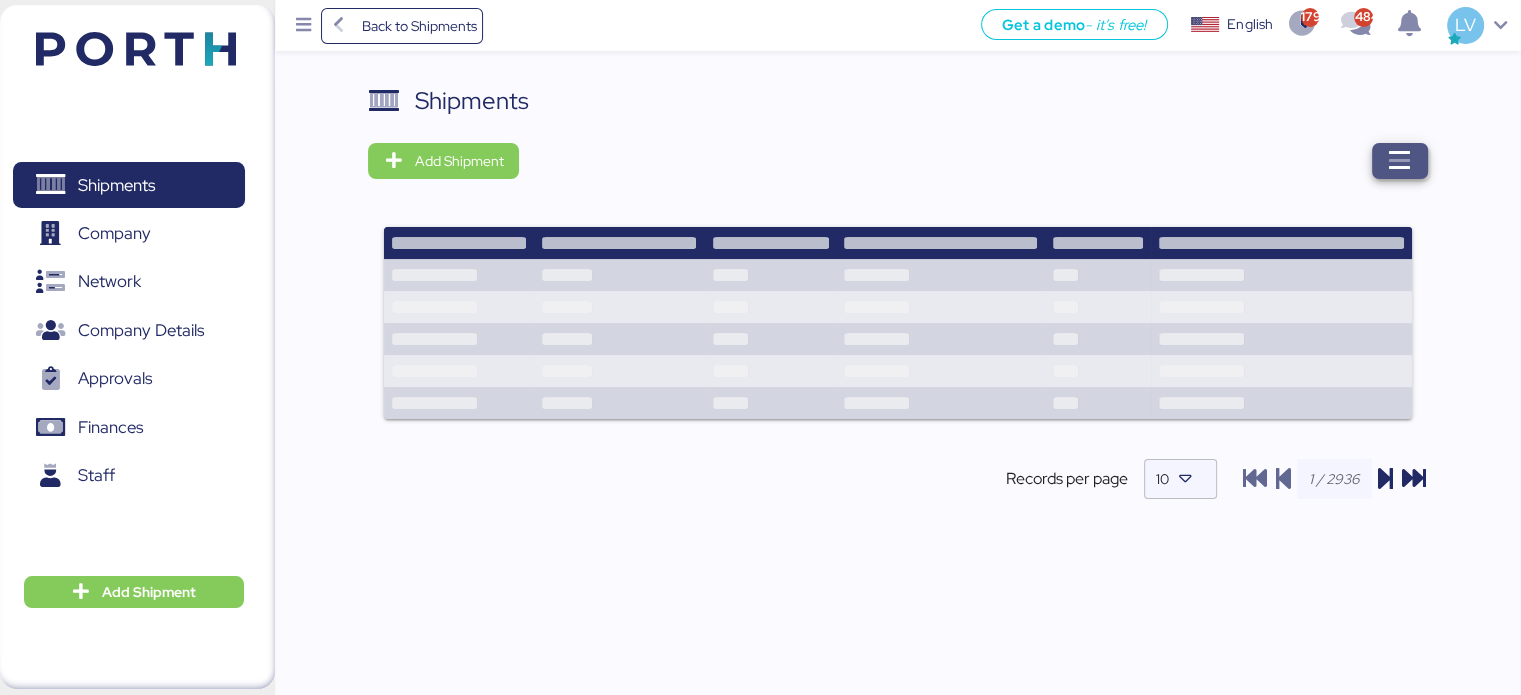 click at bounding box center (1400, 161) 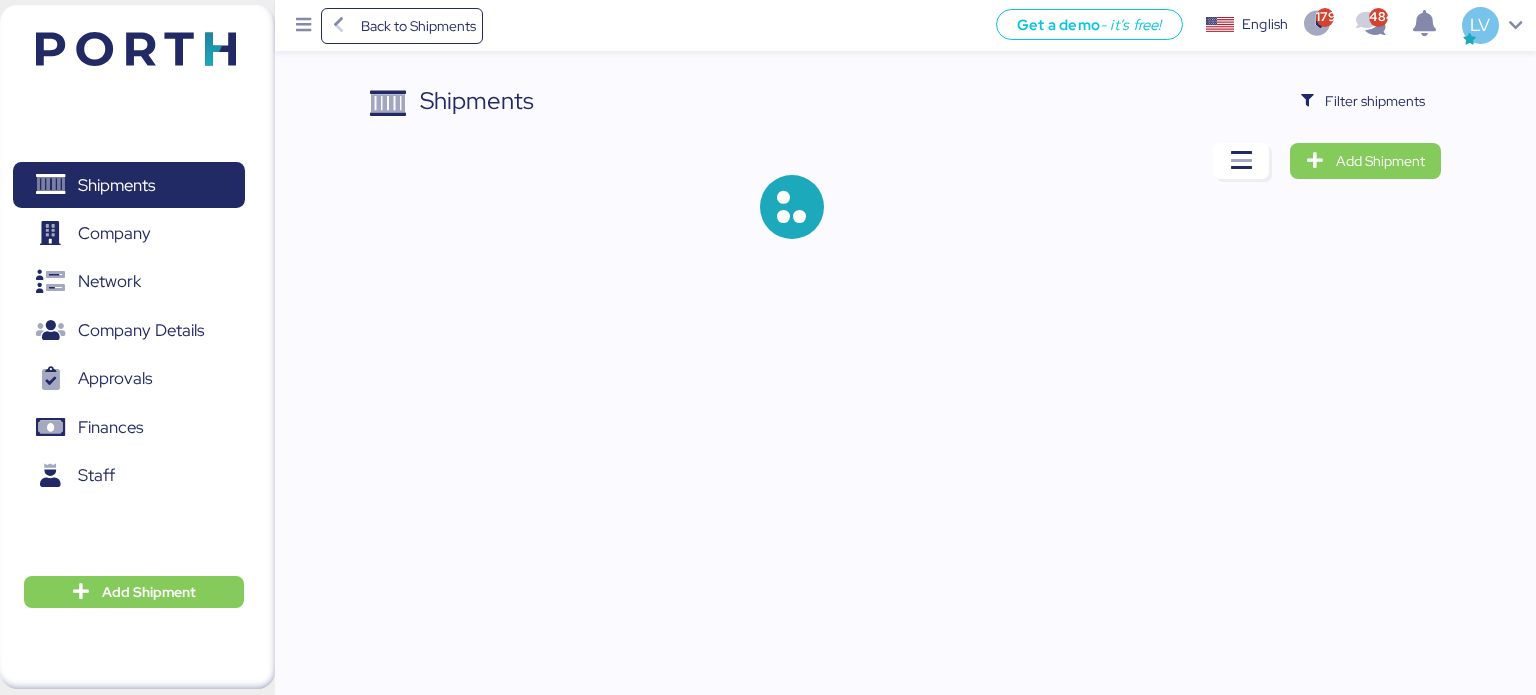 click on "Shipments   Filter shipments     Add Shipment" at bounding box center [768, 135] 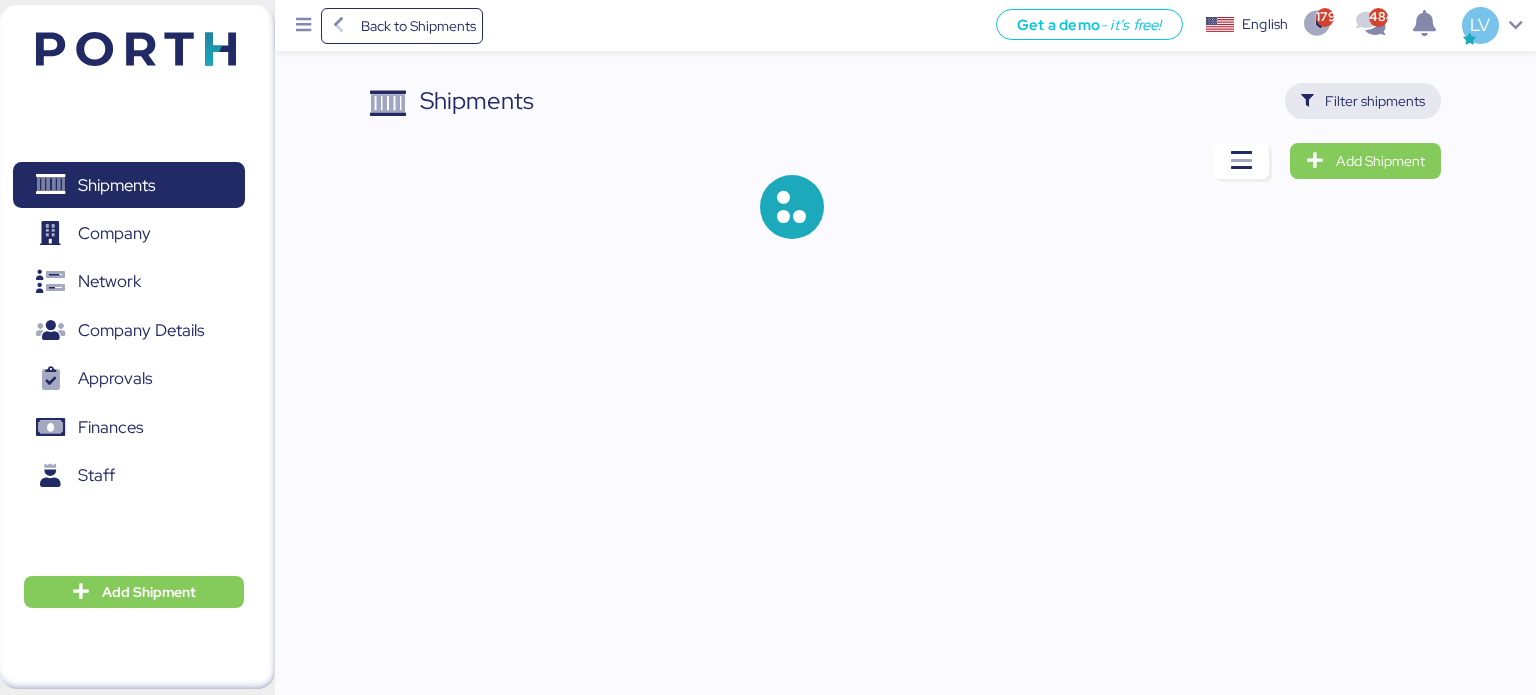 click on "Filter shipments" at bounding box center (1363, 101) 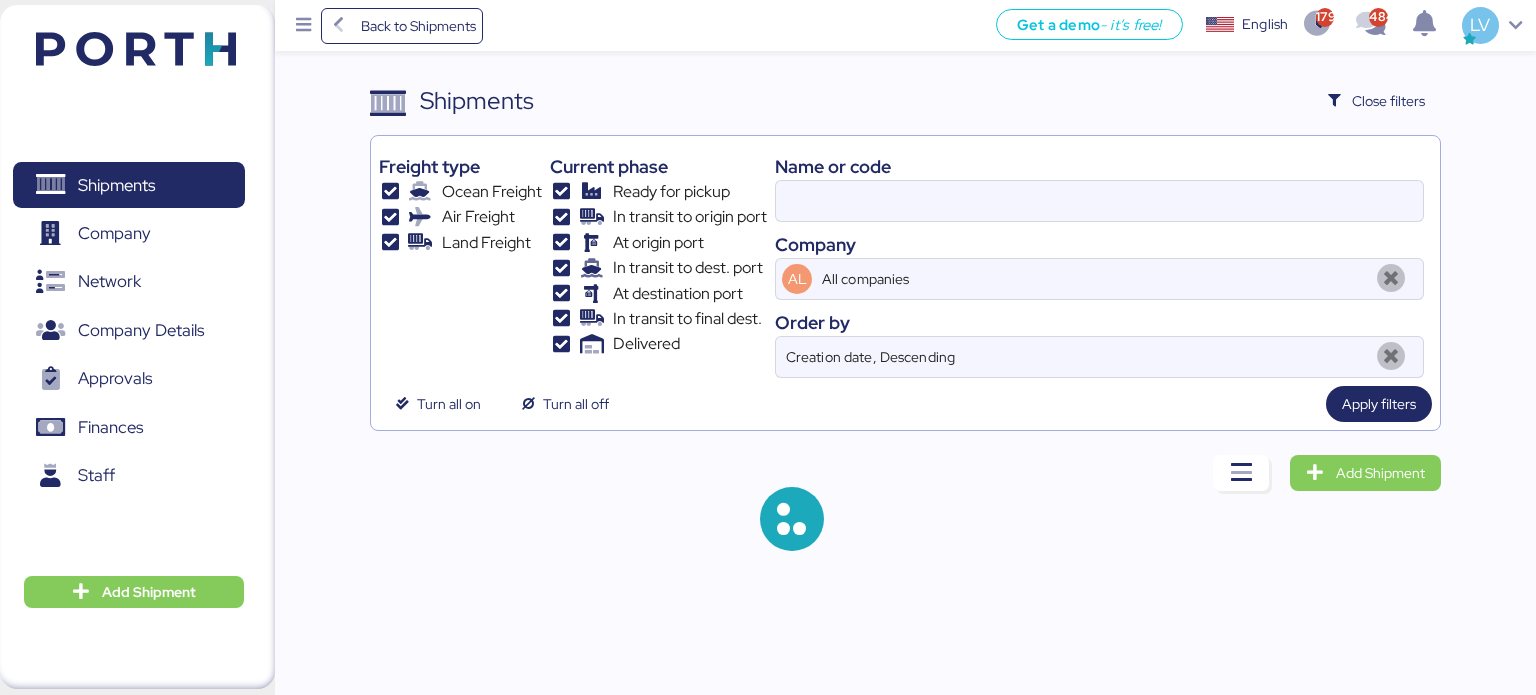 click on "Name or code" at bounding box center [1099, 166] 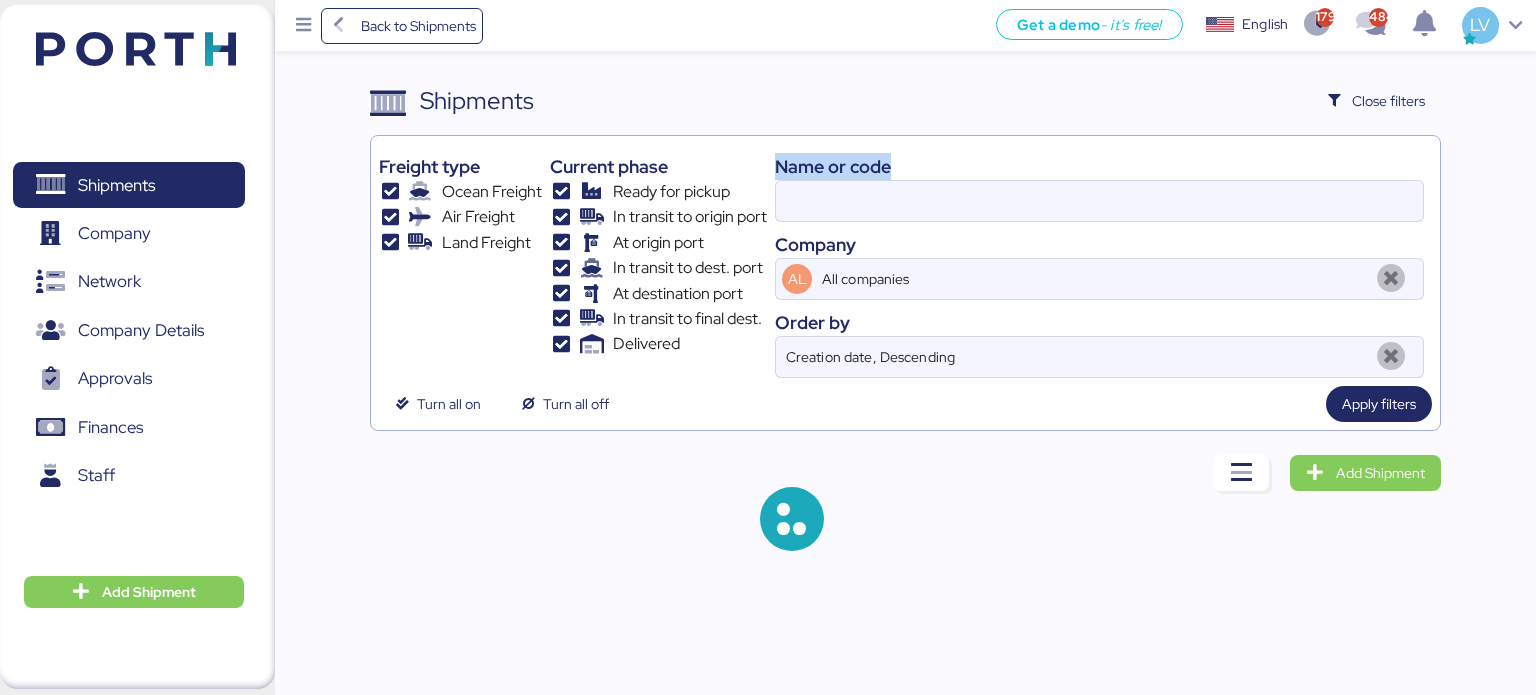 click on "Name or code" at bounding box center (1099, 166) 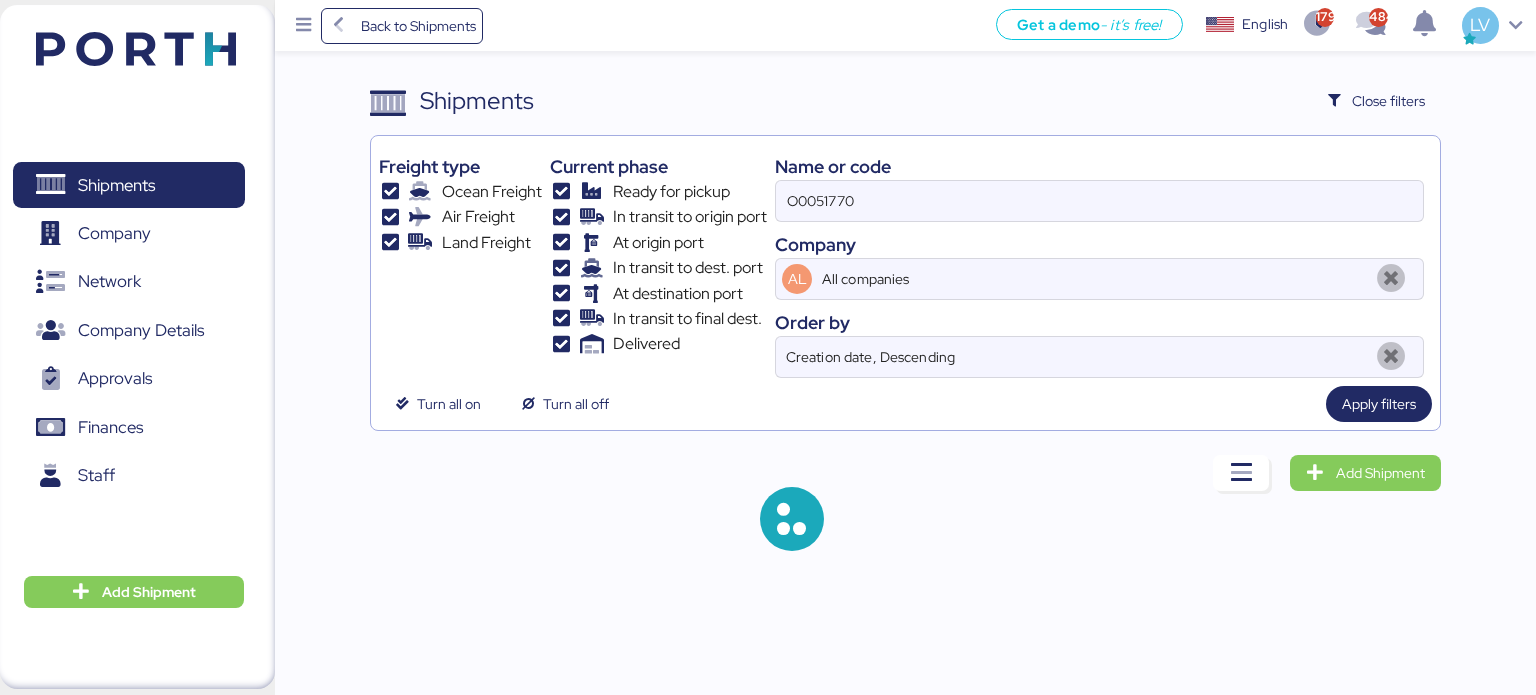 click on "Name or code" at bounding box center (1099, 166) 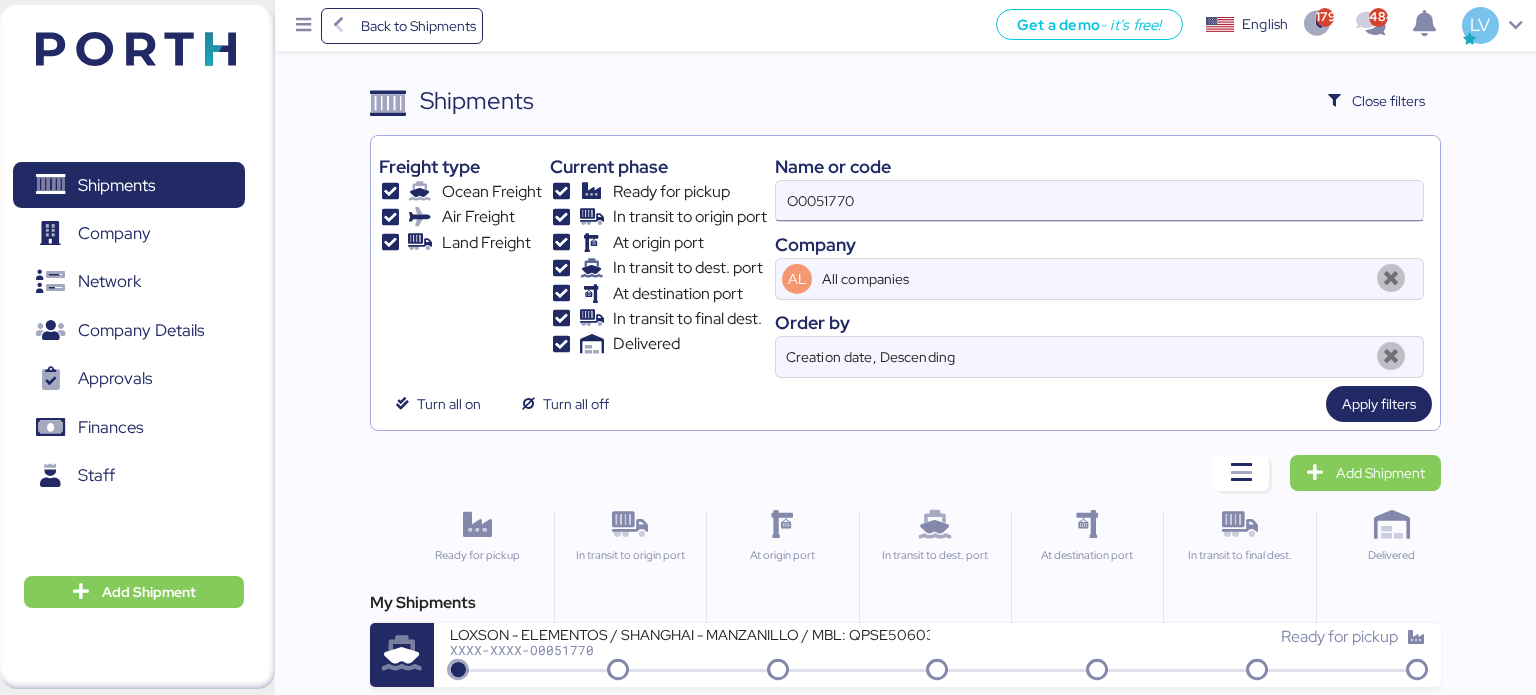 click on "O0051770" at bounding box center (1099, 201) 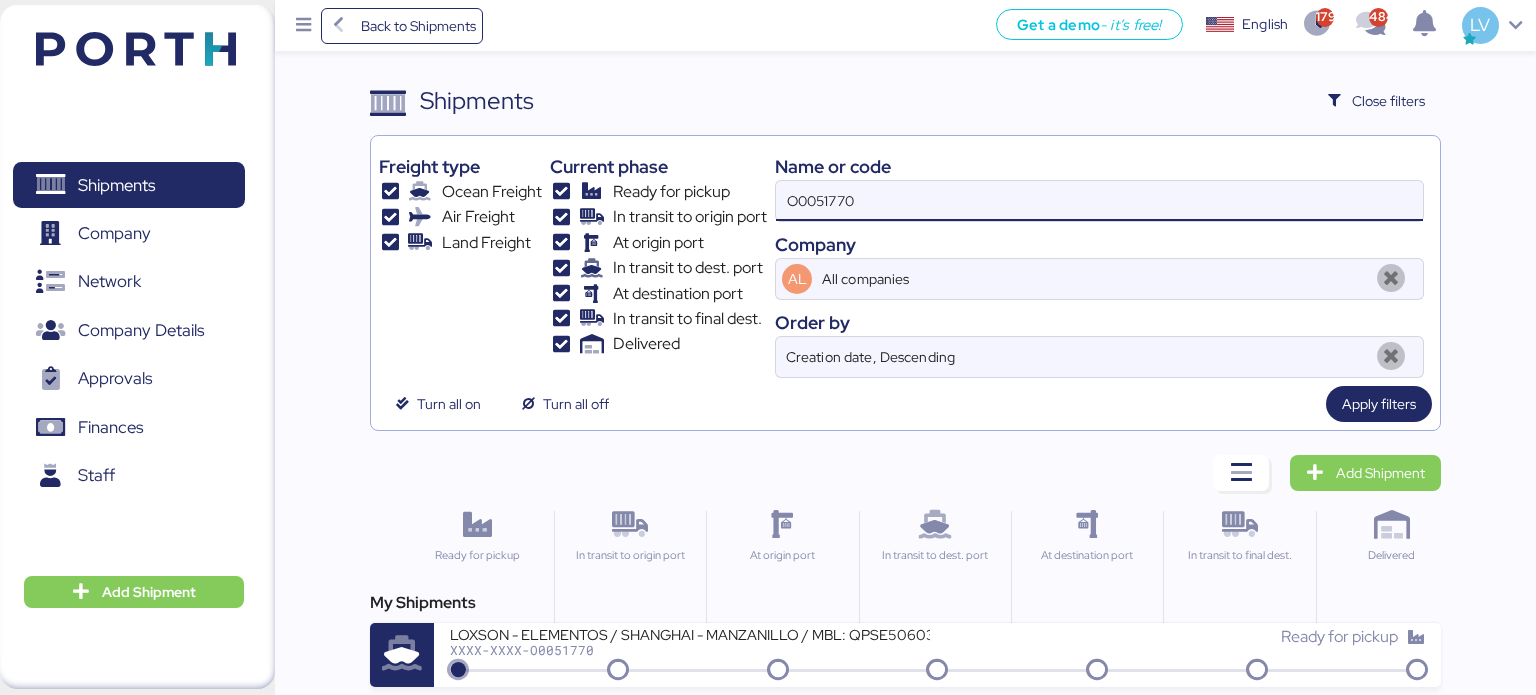 click on "O0051770" at bounding box center (1099, 201) 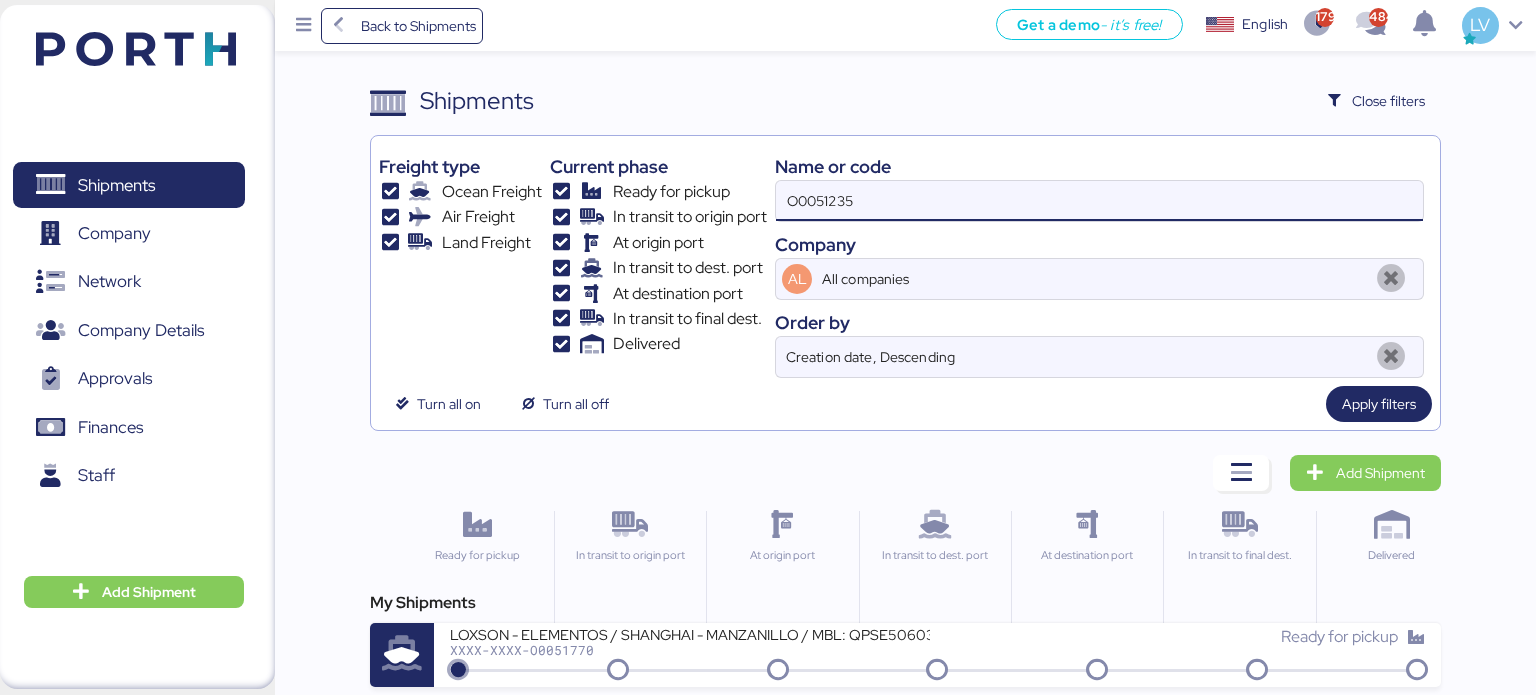 type on "O0051235" 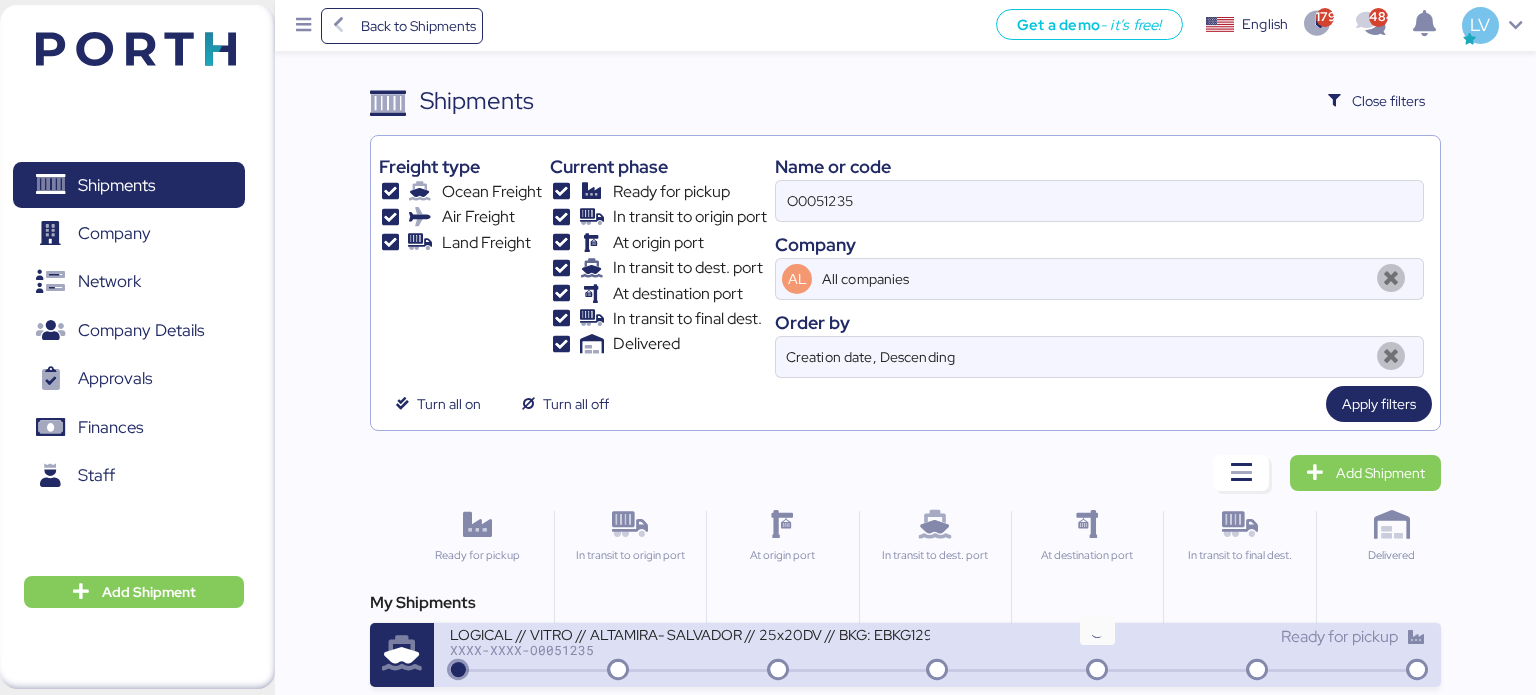 click at bounding box center [618, 671] 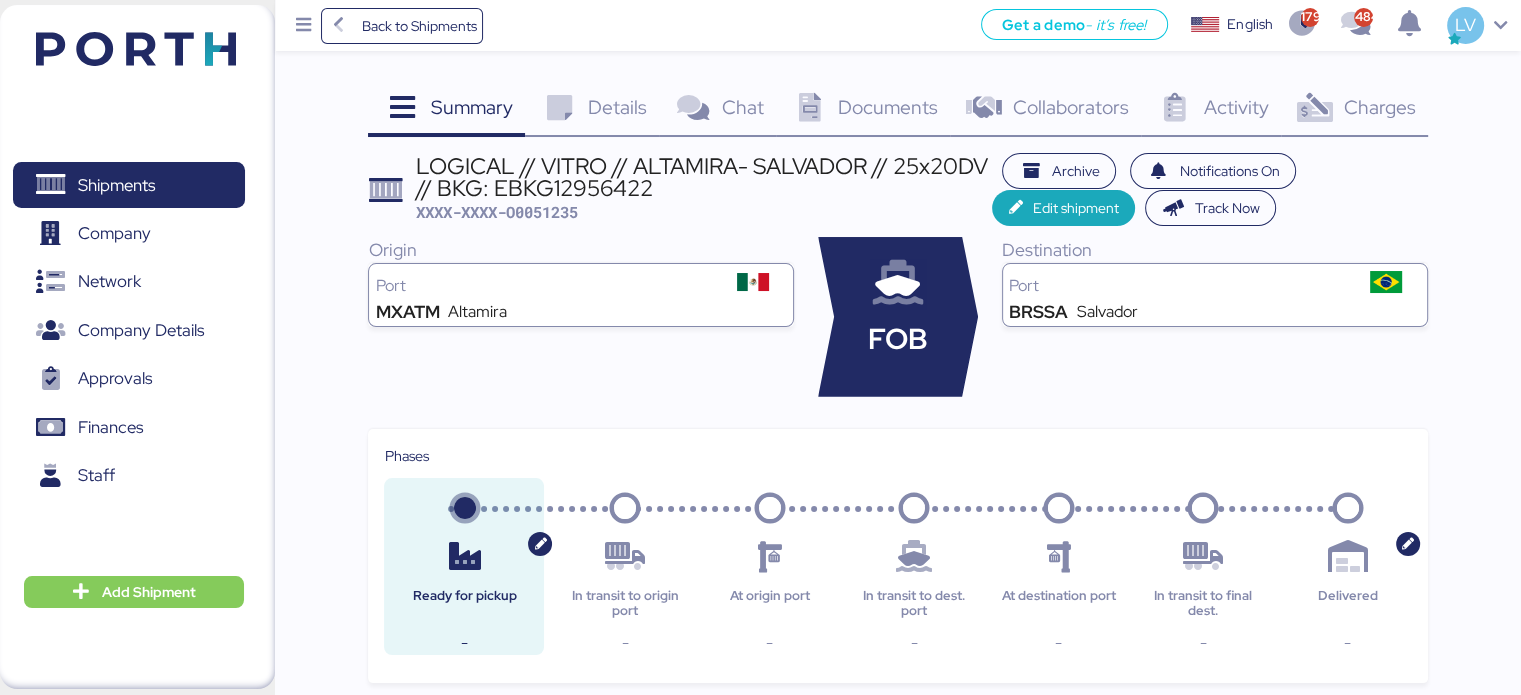 click on "Charges 0" at bounding box center (1354, 110) 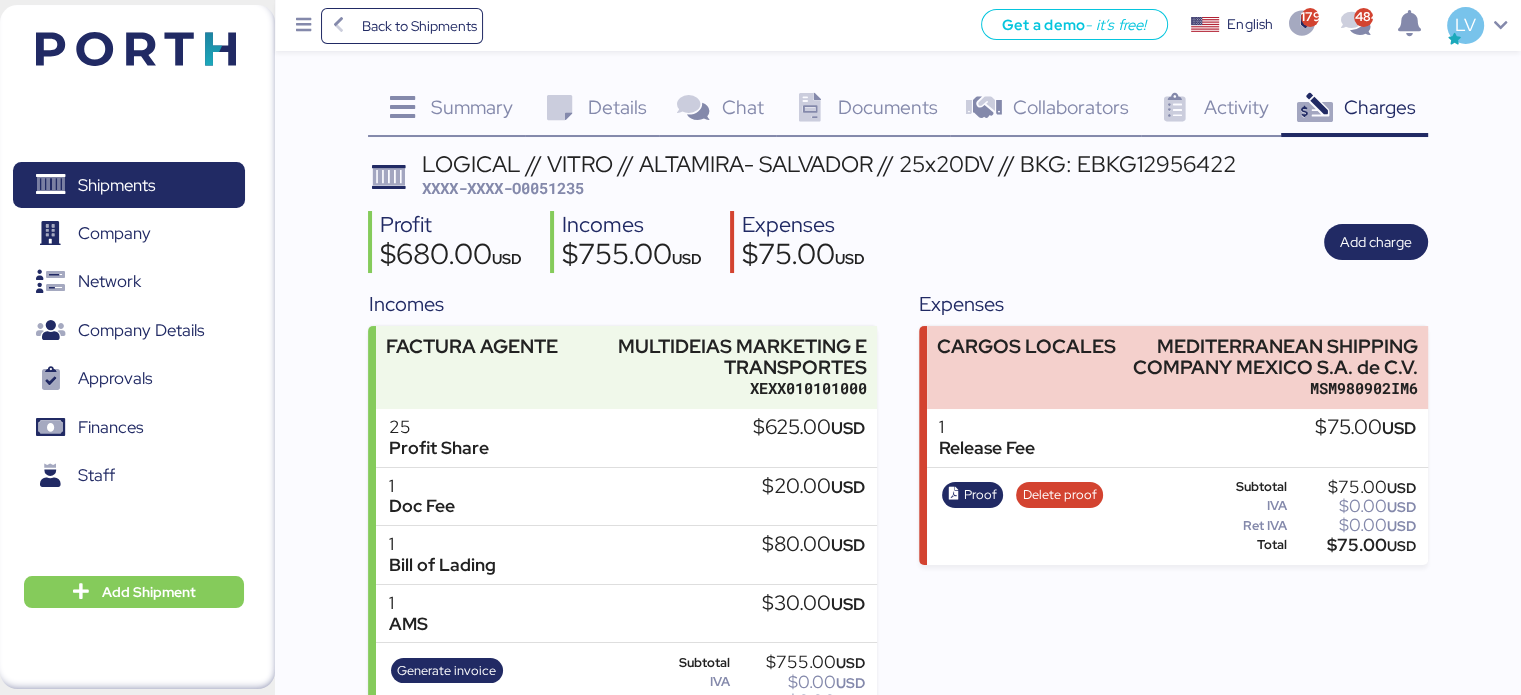 scroll, scrollTop: 60, scrollLeft: 0, axis: vertical 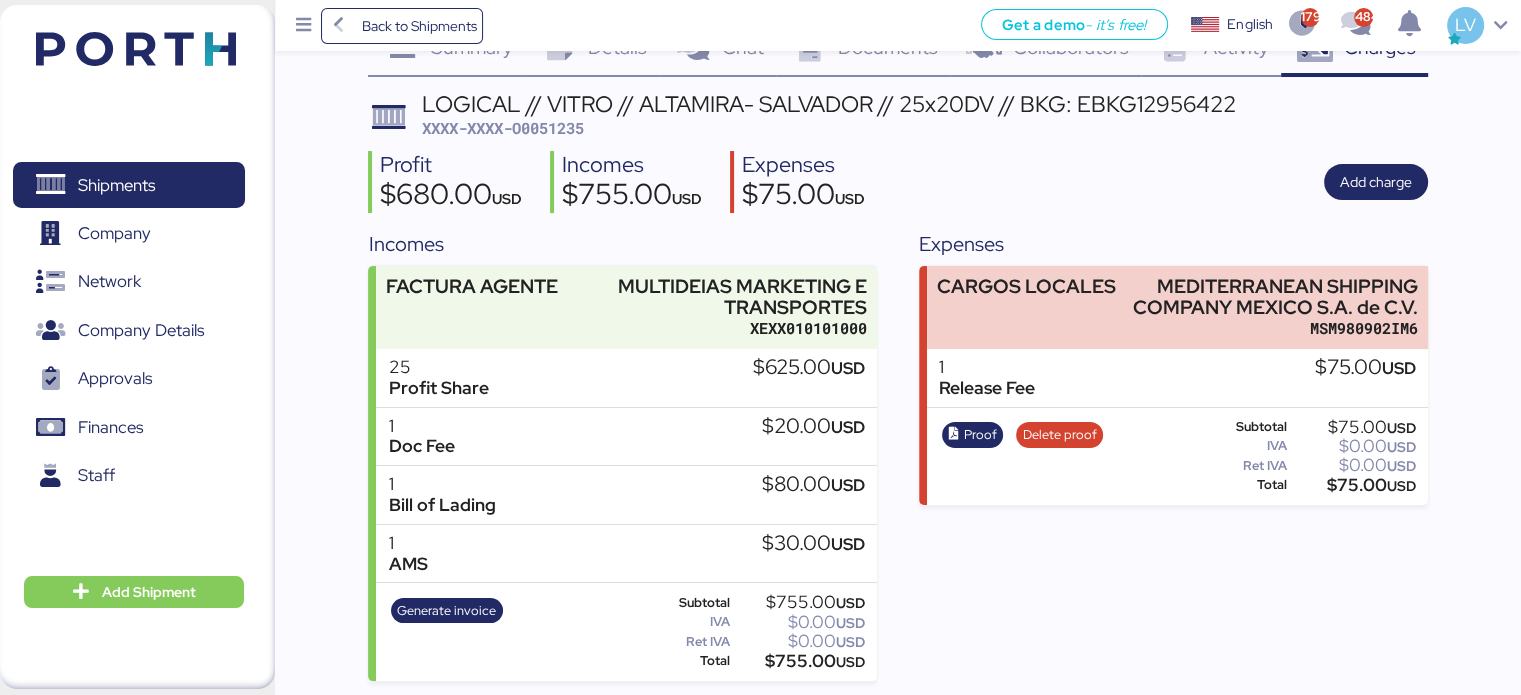 click on "XXXX-XXXX-O0051235" at bounding box center [503, 128] 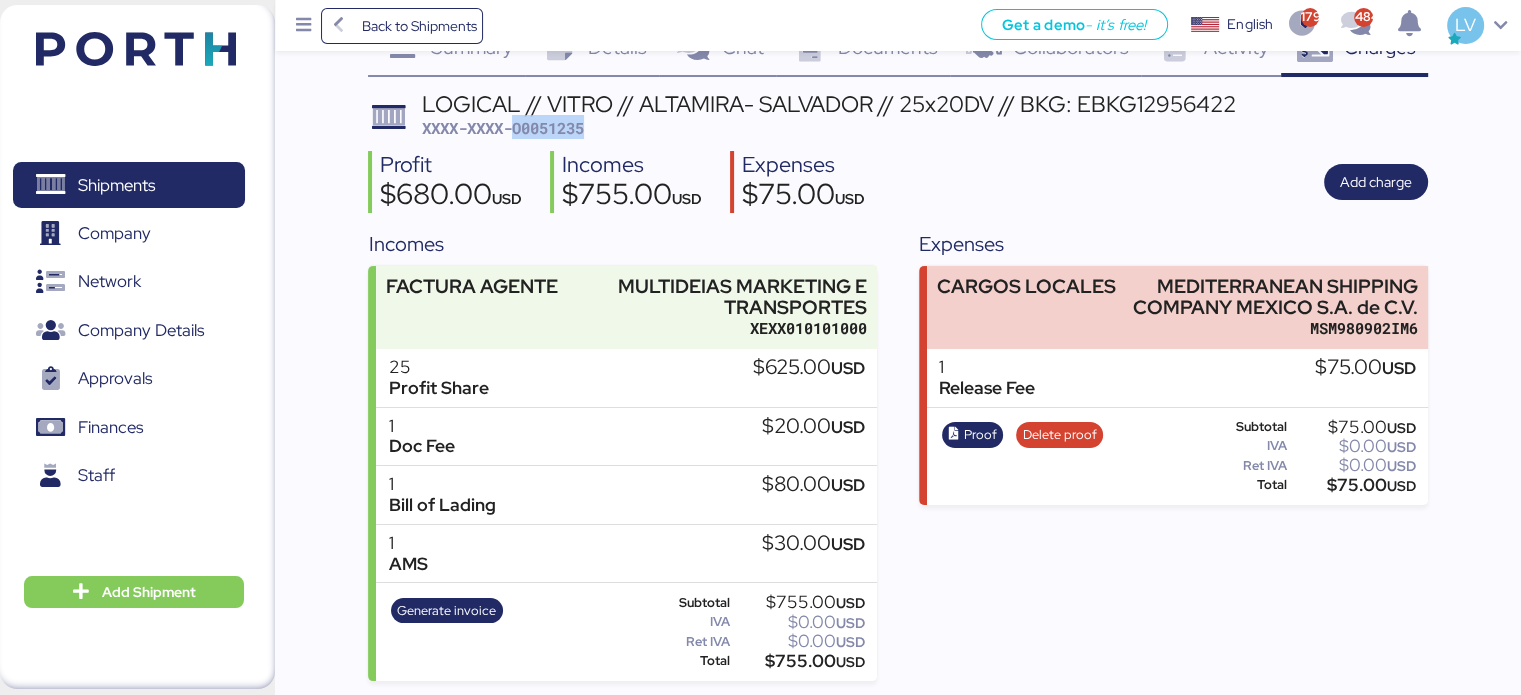 click on "XXXX-XXXX-O0051235" at bounding box center [503, 128] 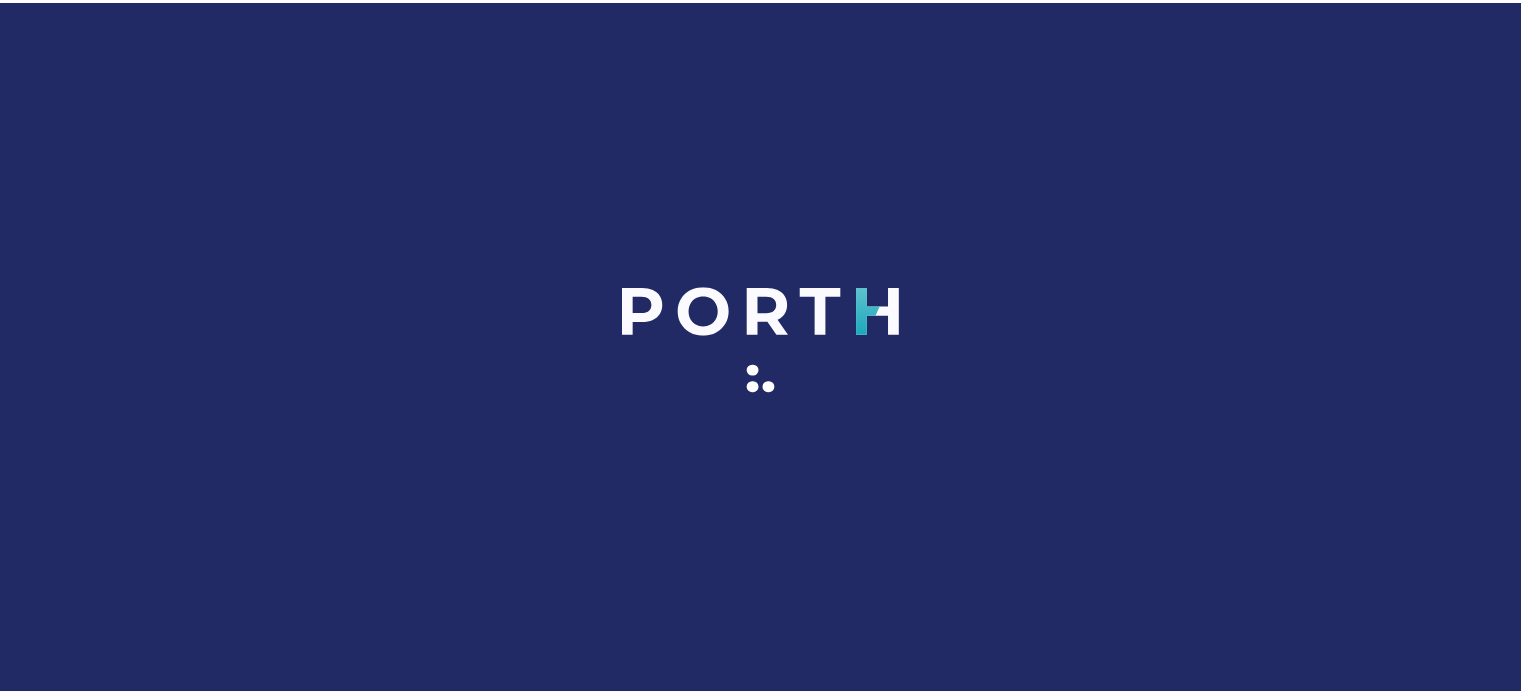 scroll, scrollTop: 0, scrollLeft: 0, axis: both 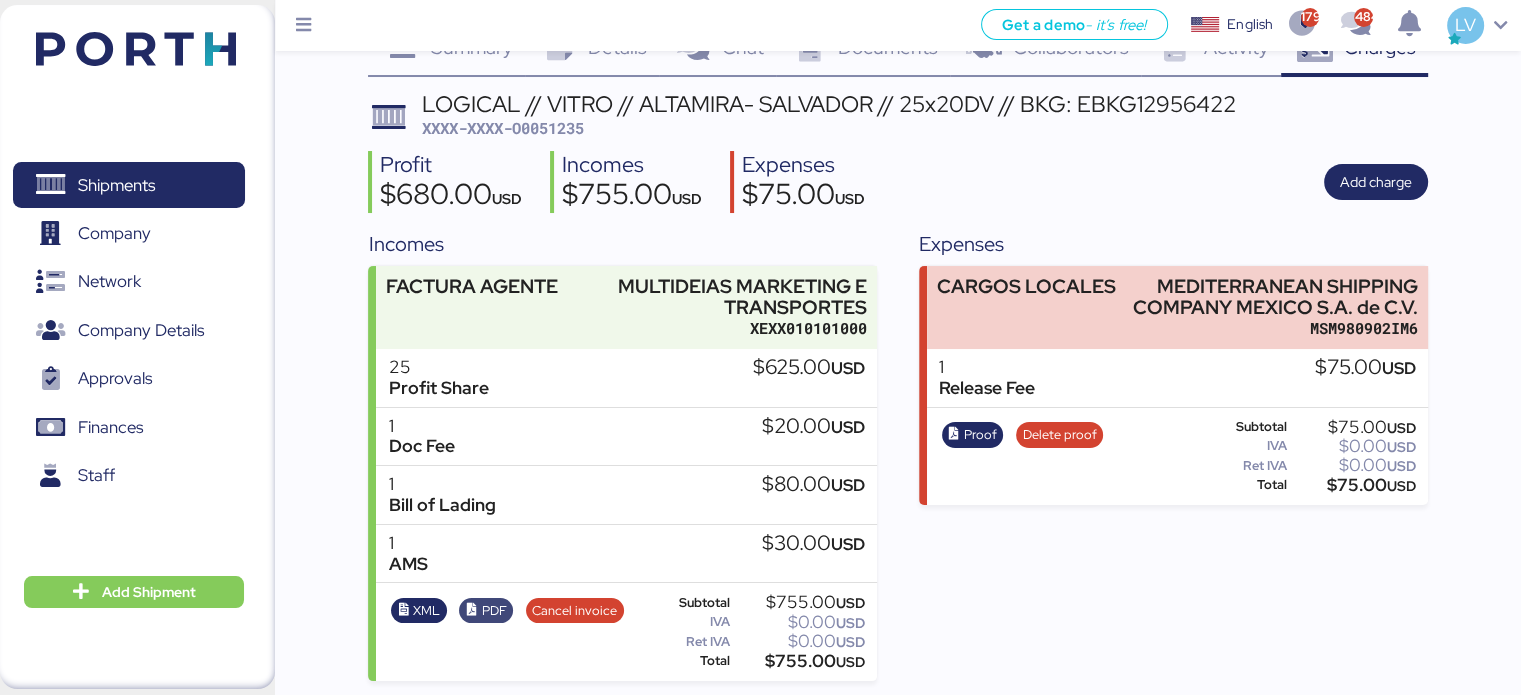 click on "PDF" at bounding box center [426, 611] 